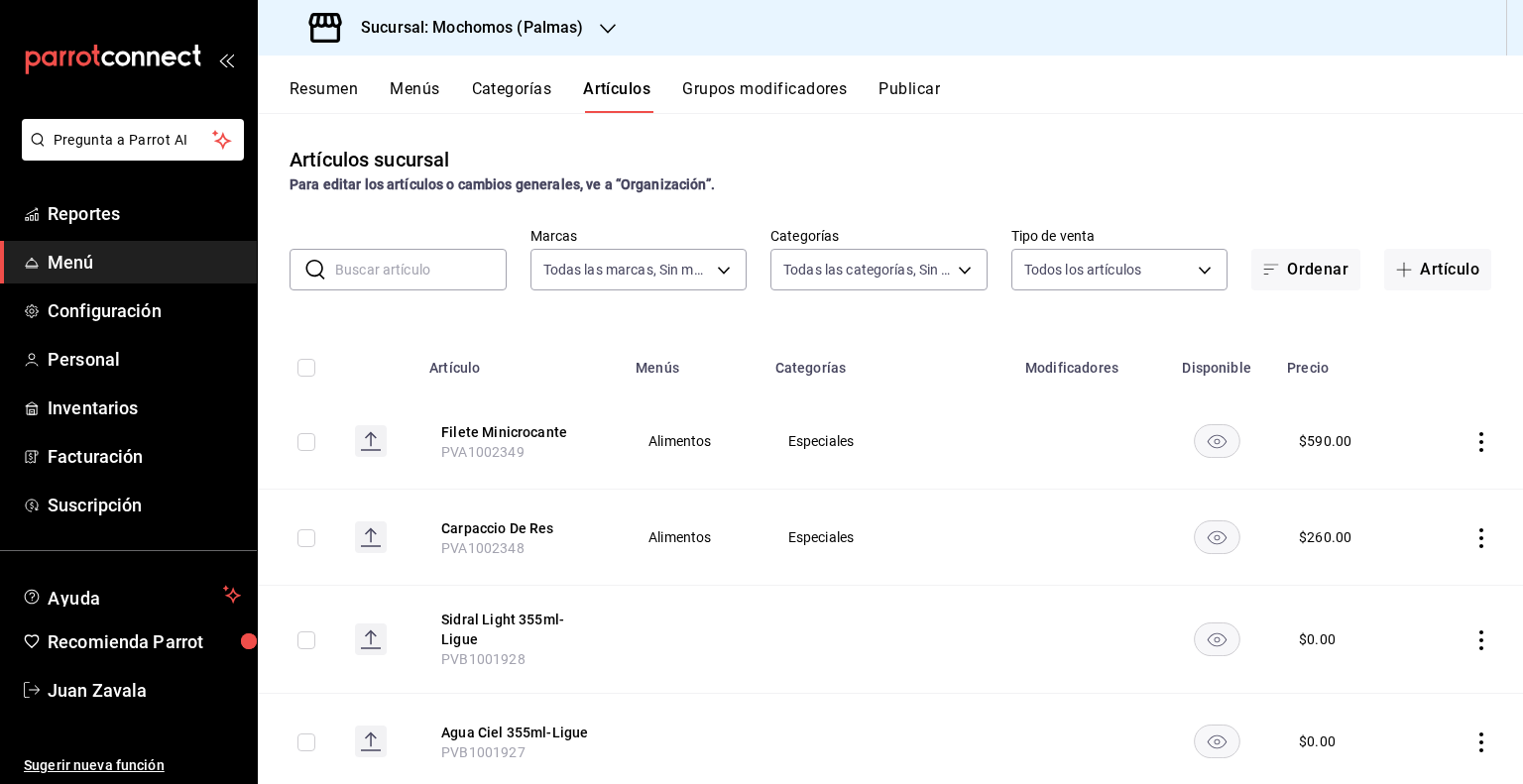 scroll, scrollTop: 0, scrollLeft: 0, axis: both 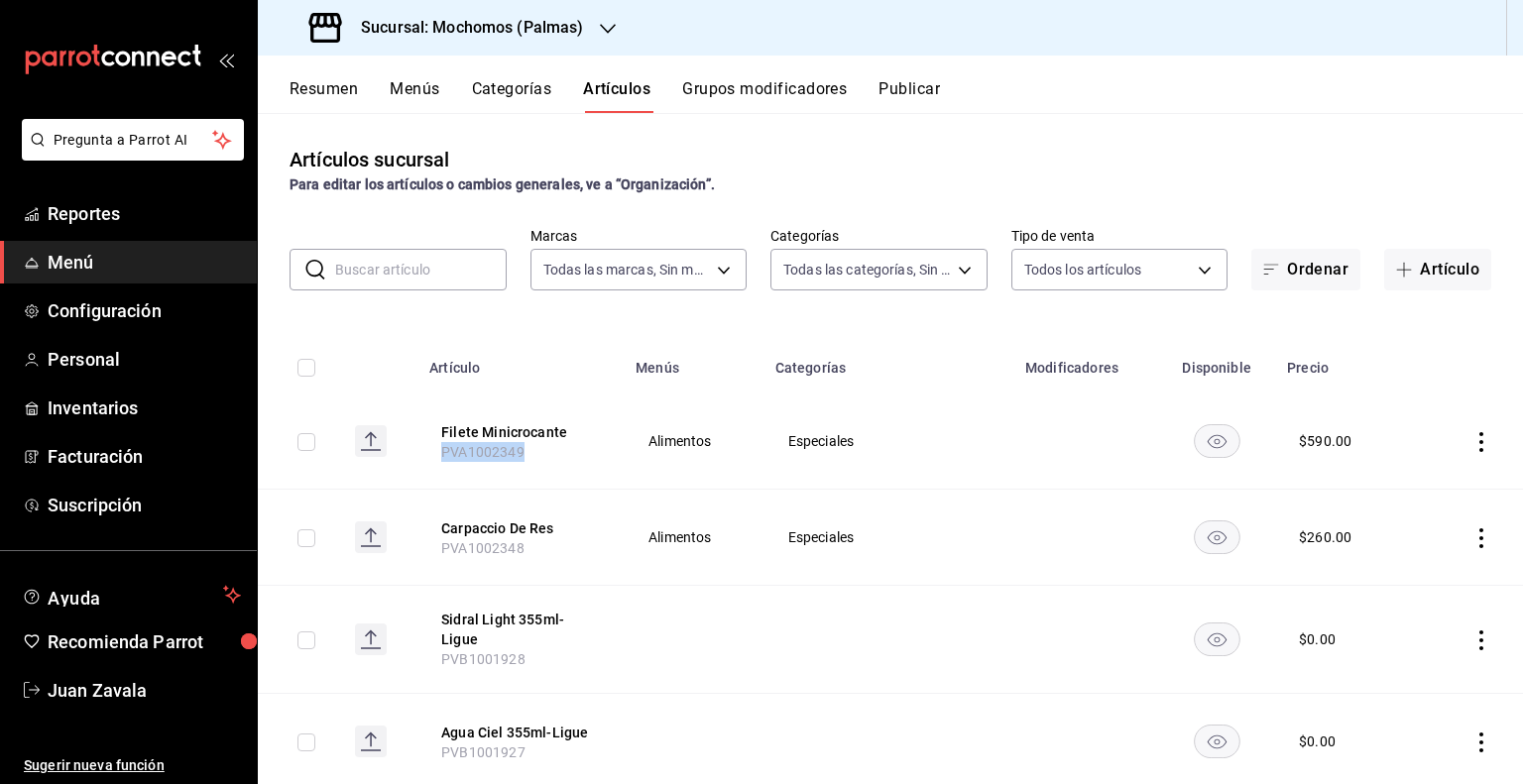 click on "PVA1002349" at bounding box center (483, 452) 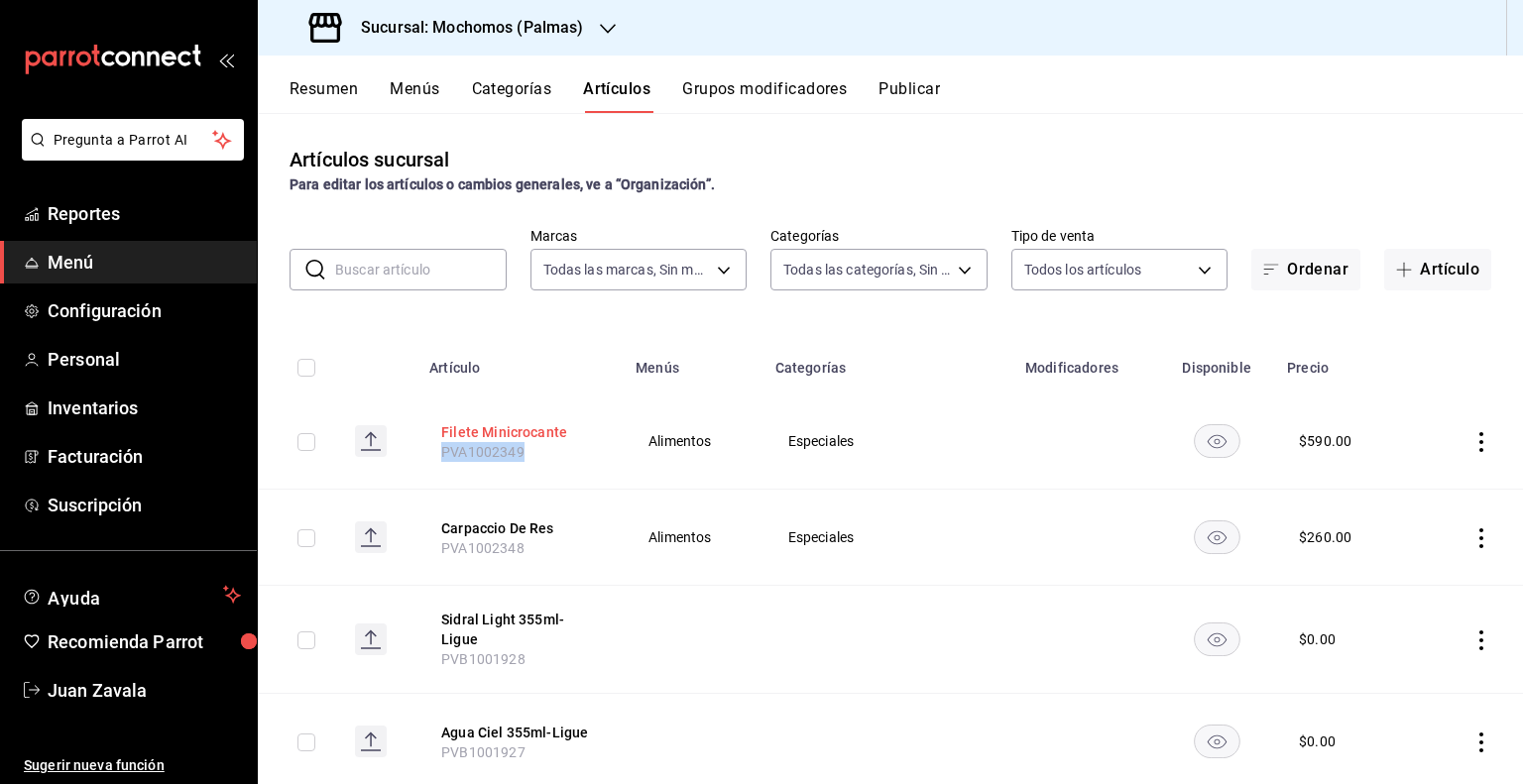 click on "Filete Minicrocante" at bounding box center (521, 432) 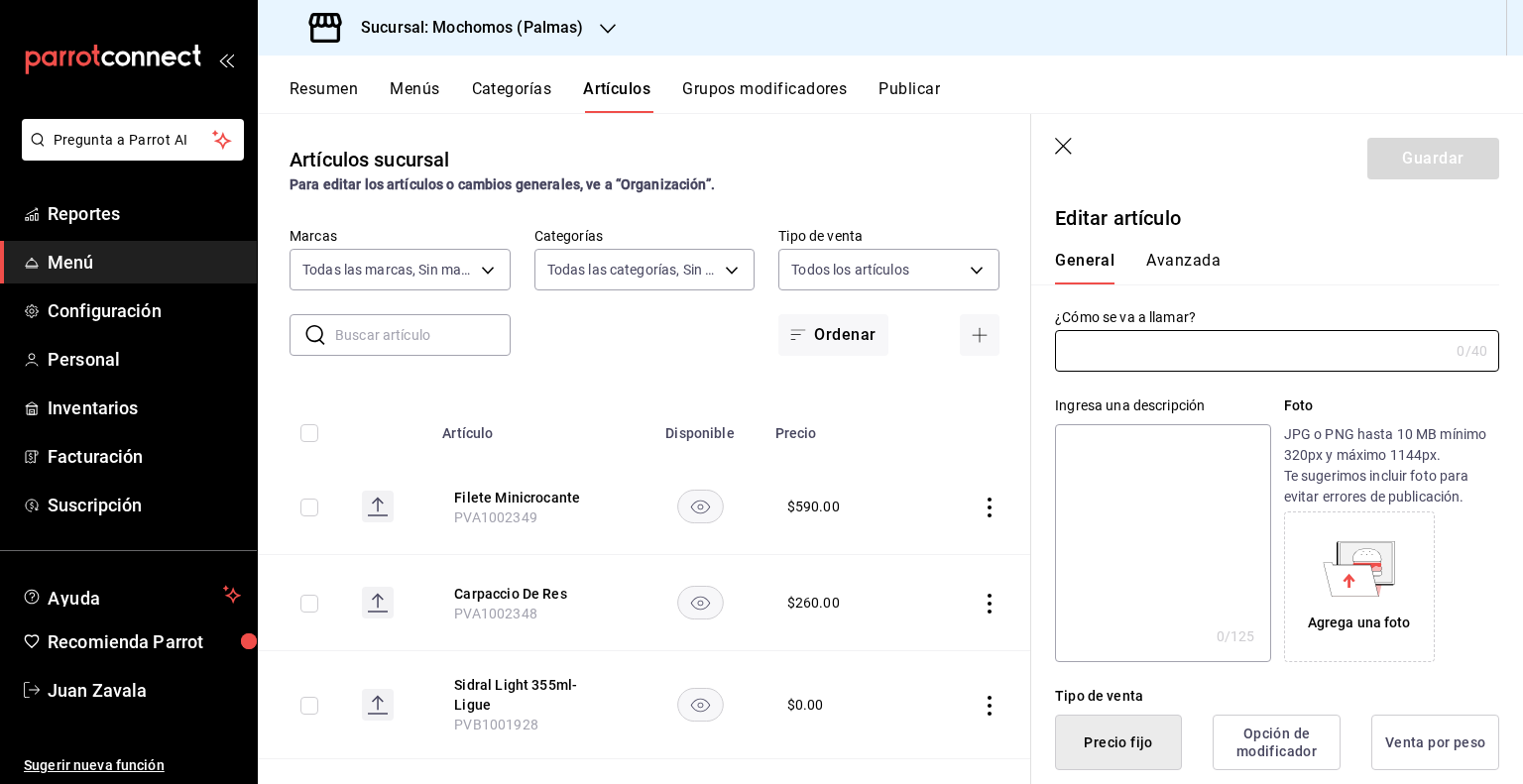 type on "Filete Minicrocante" 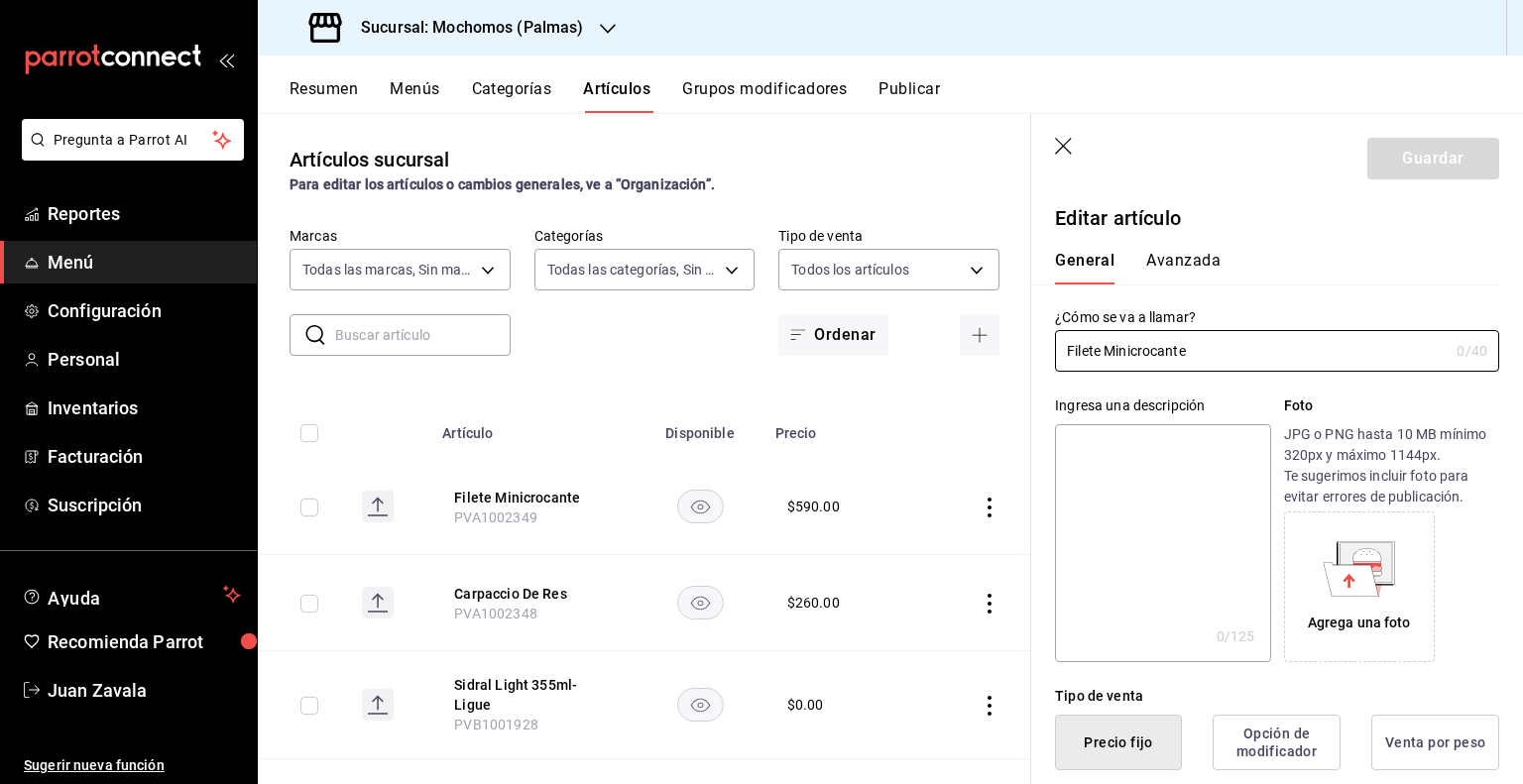 type on "$590.00" 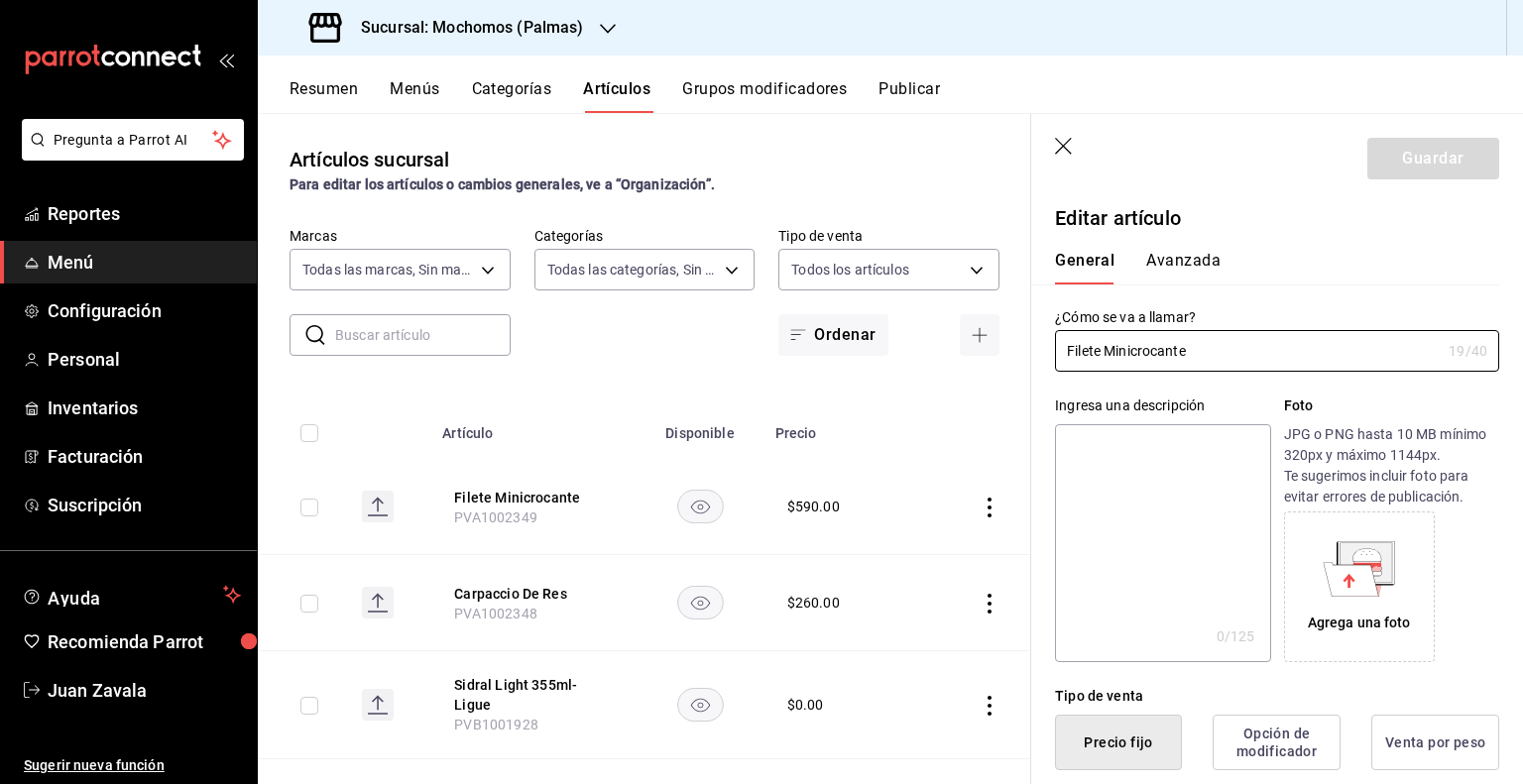 drag, startPoint x: 1253, startPoint y: 352, endPoint x: 994, endPoint y: 340, distance: 259.27784 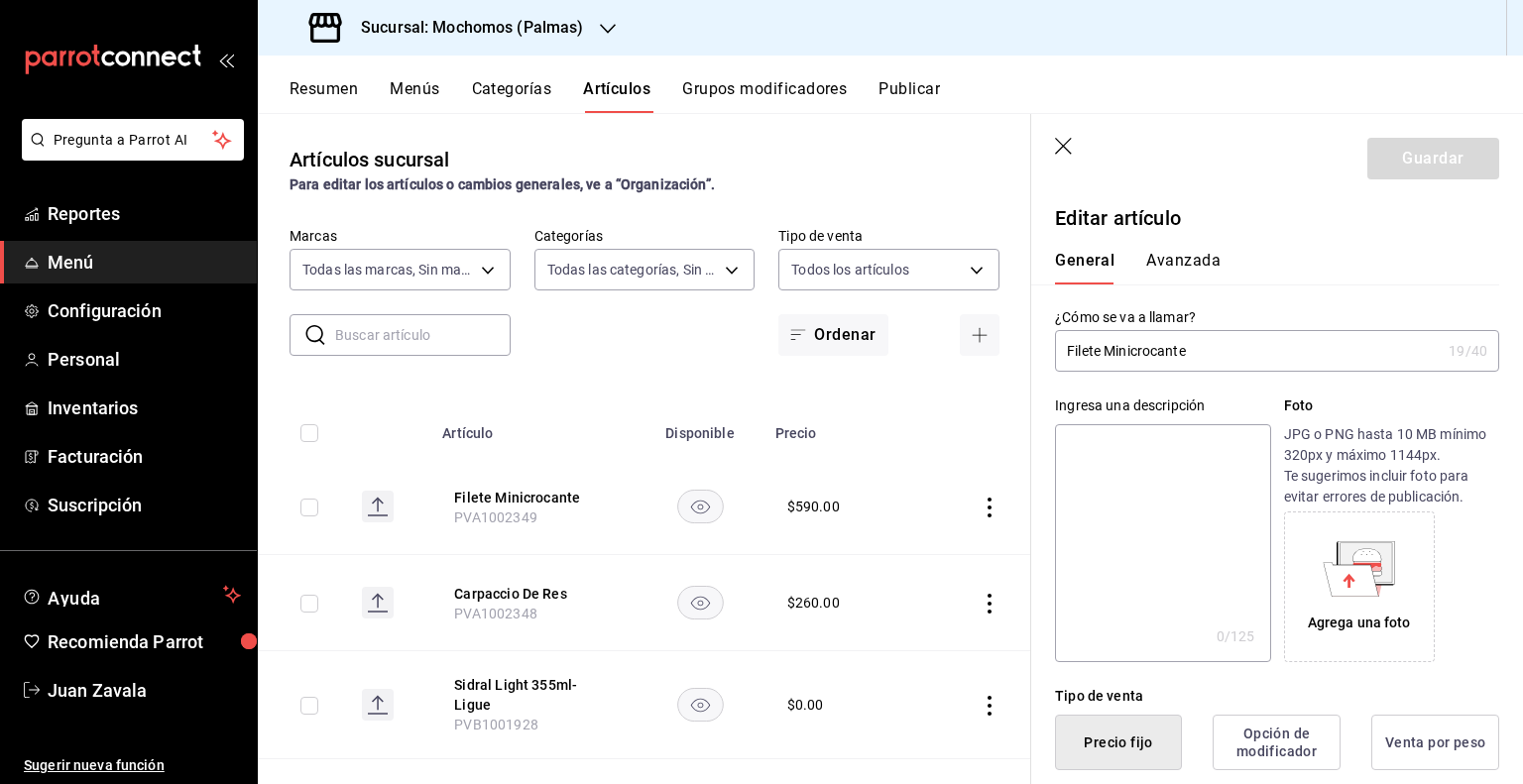 click on "Tipo de venta" at bounding box center [1277, 696] 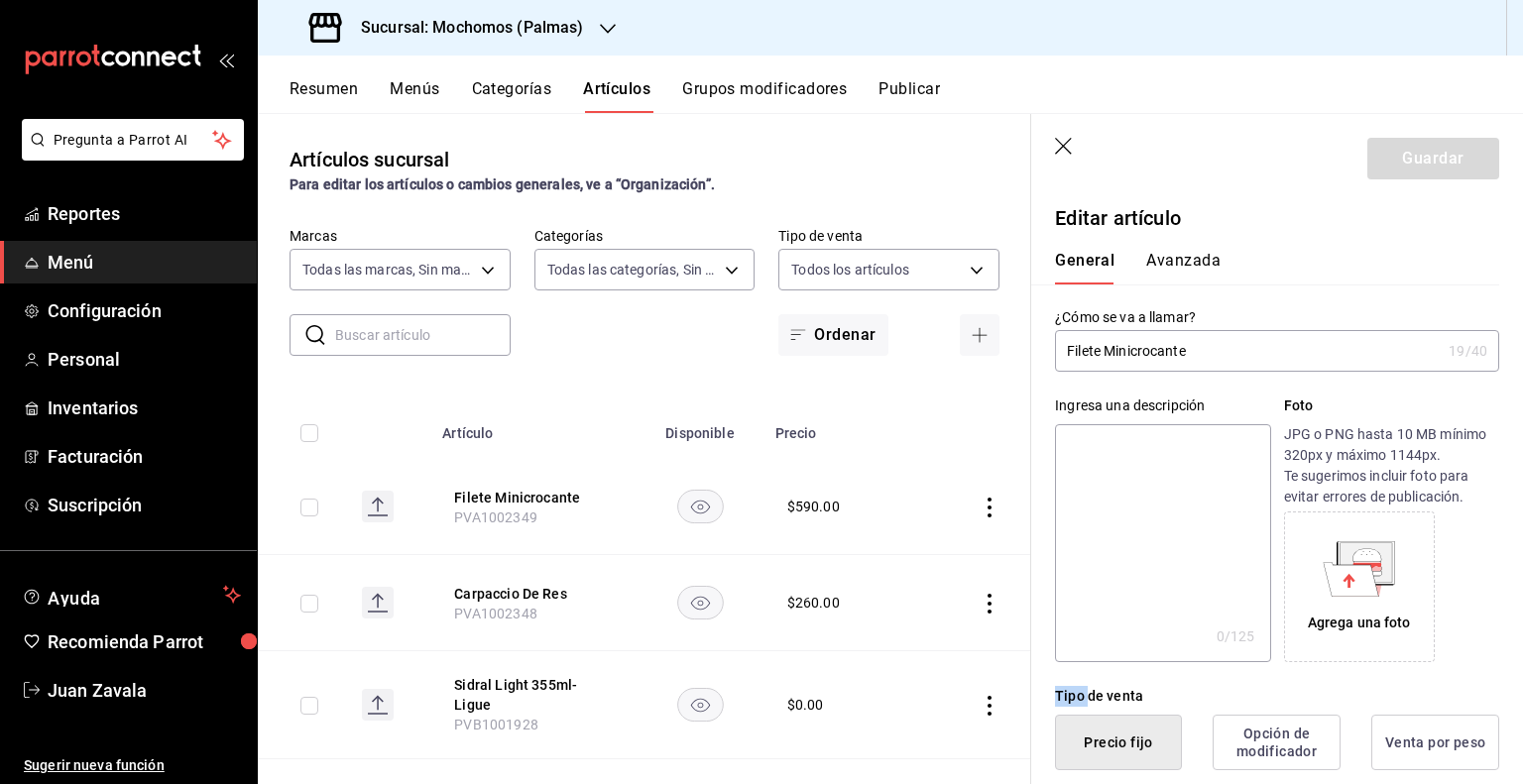 click on "Tipo de venta" at bounding box center [1277, 696] 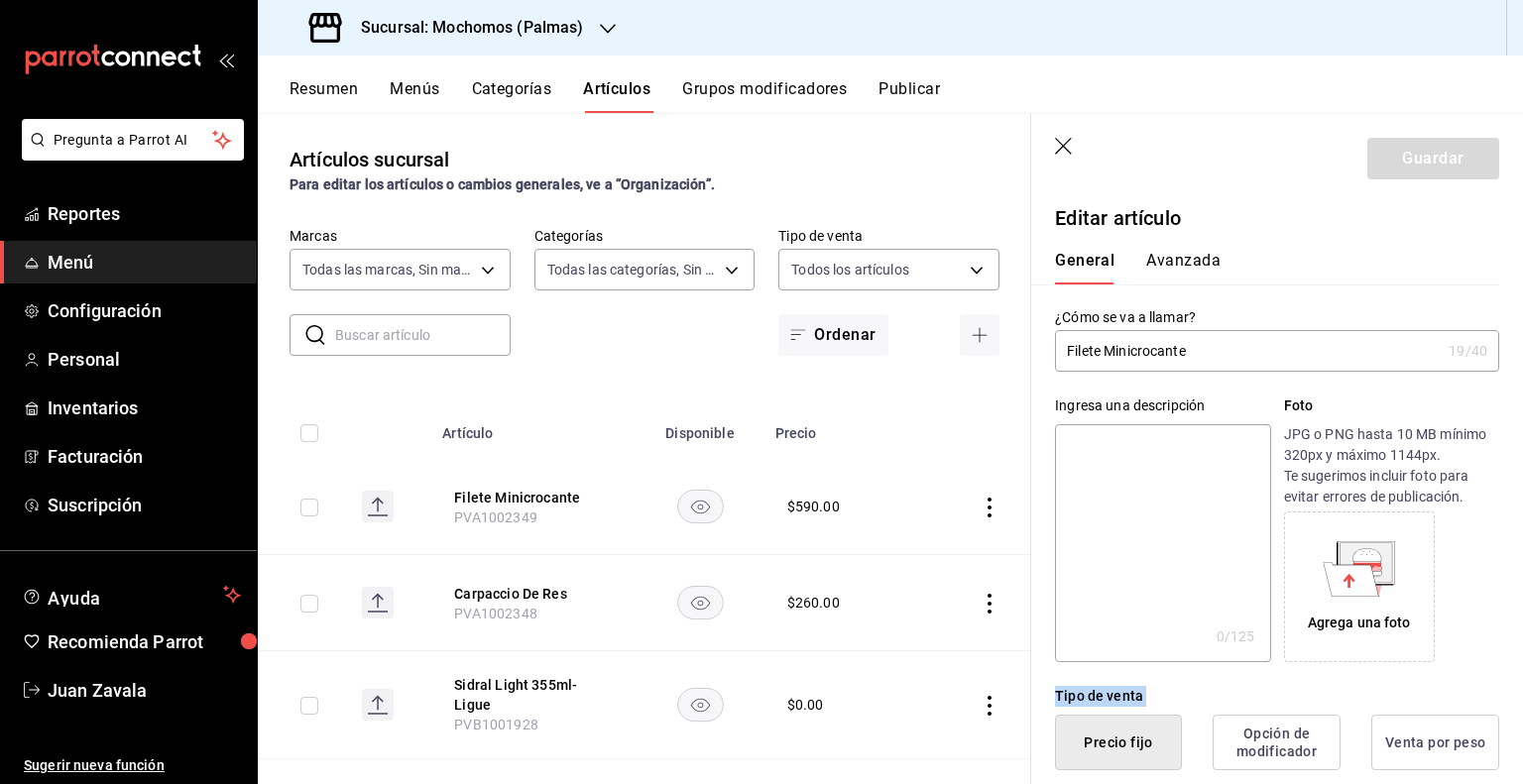 click on "Tipo de venta" at bounding box center [1277, 696] 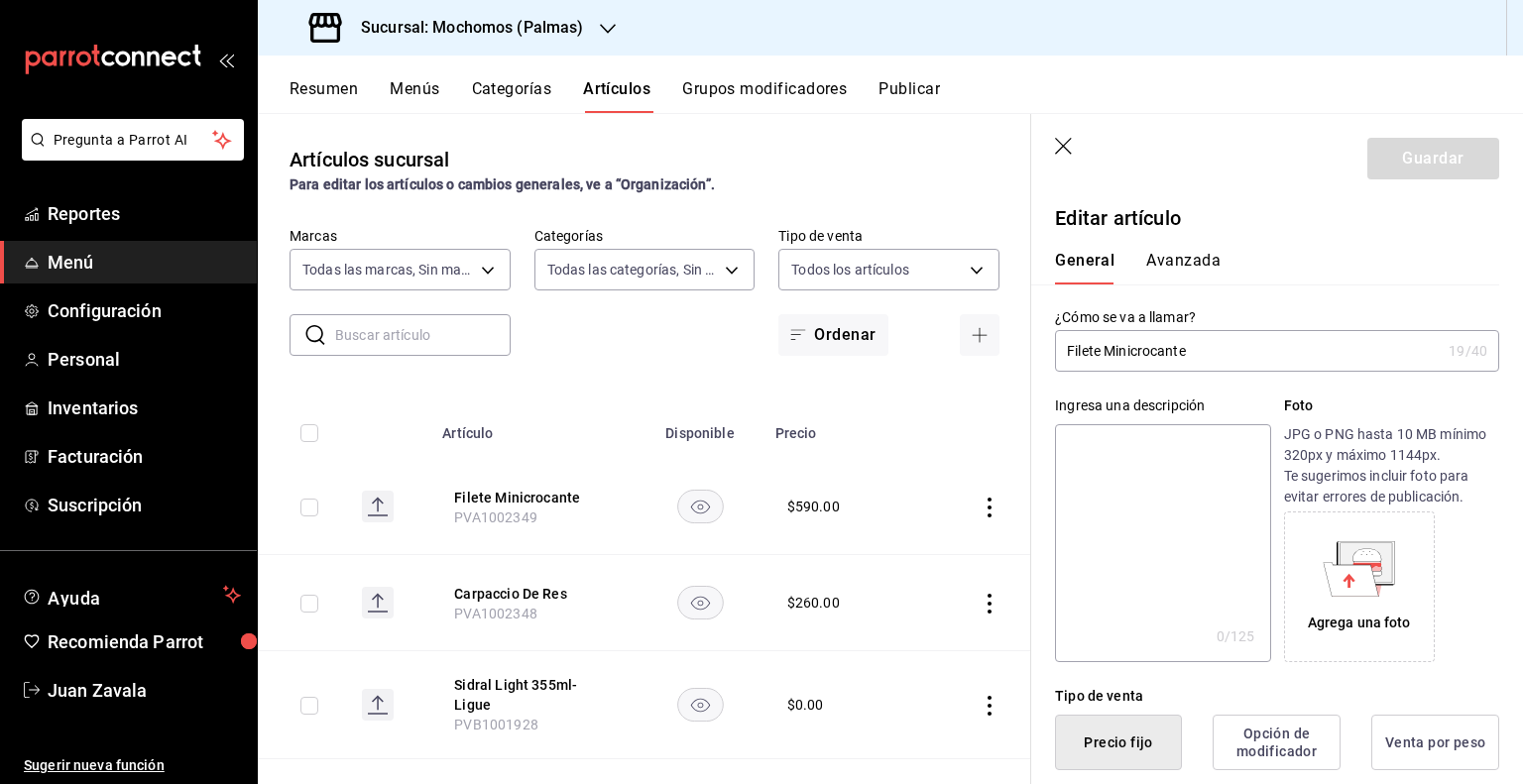 click on "Tipo de venta" at bounding box center [1277, 696] 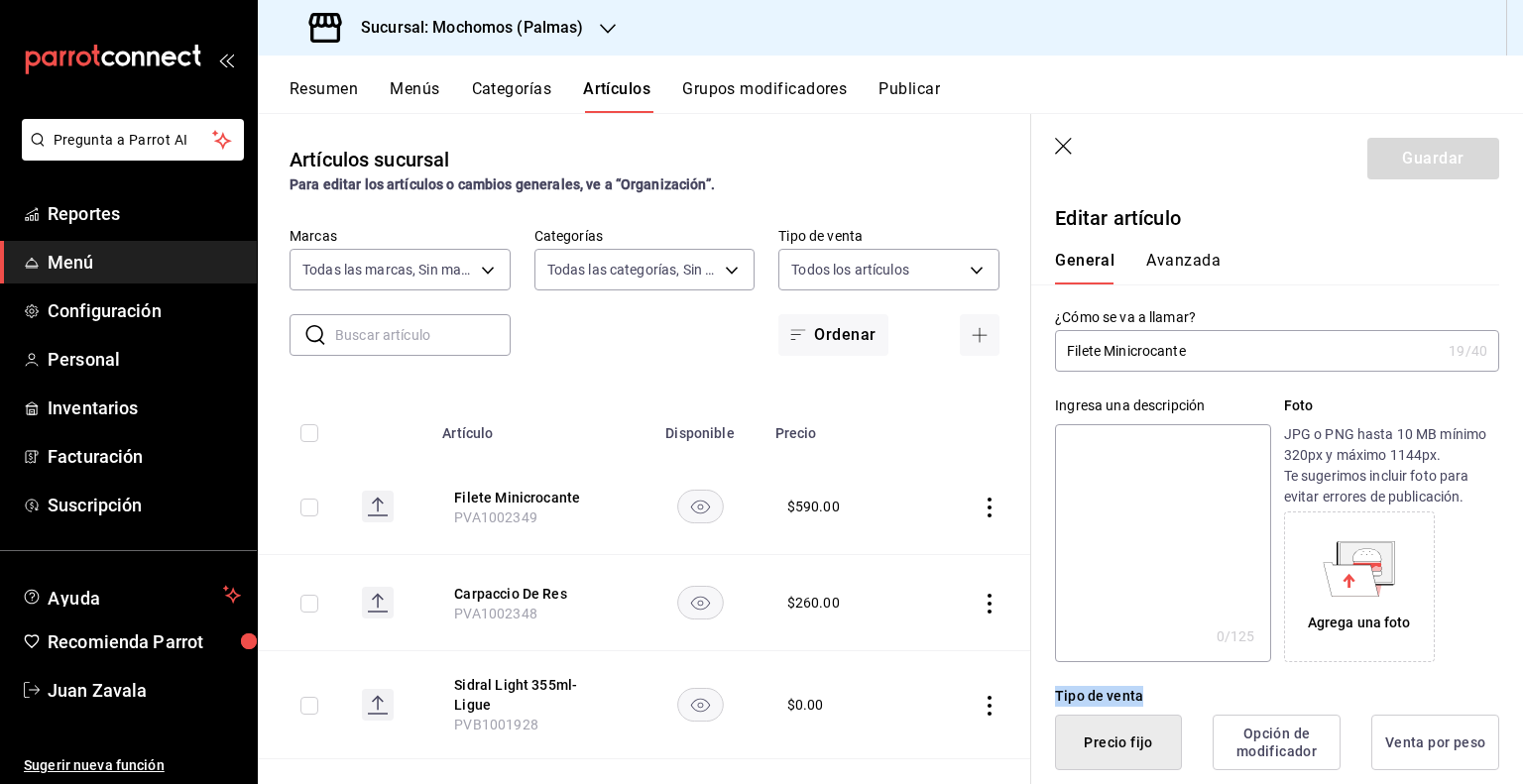drag, startPoint x: 1139, startPoint y: 699, endPoint x: 1059, endPoint y: 699, distance: 80 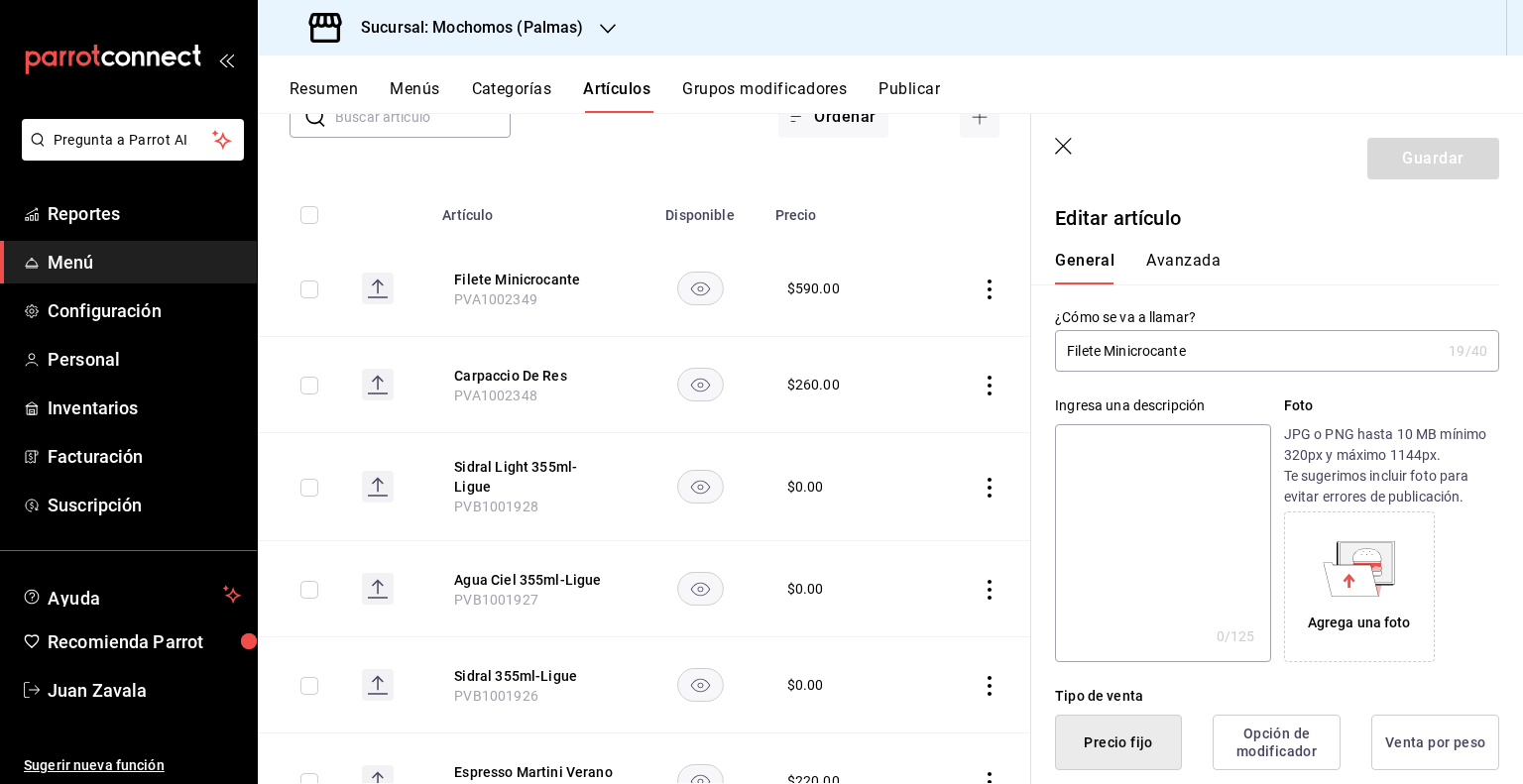 scroll, scrollTop: 0, scrollLeft: 0, axis: both 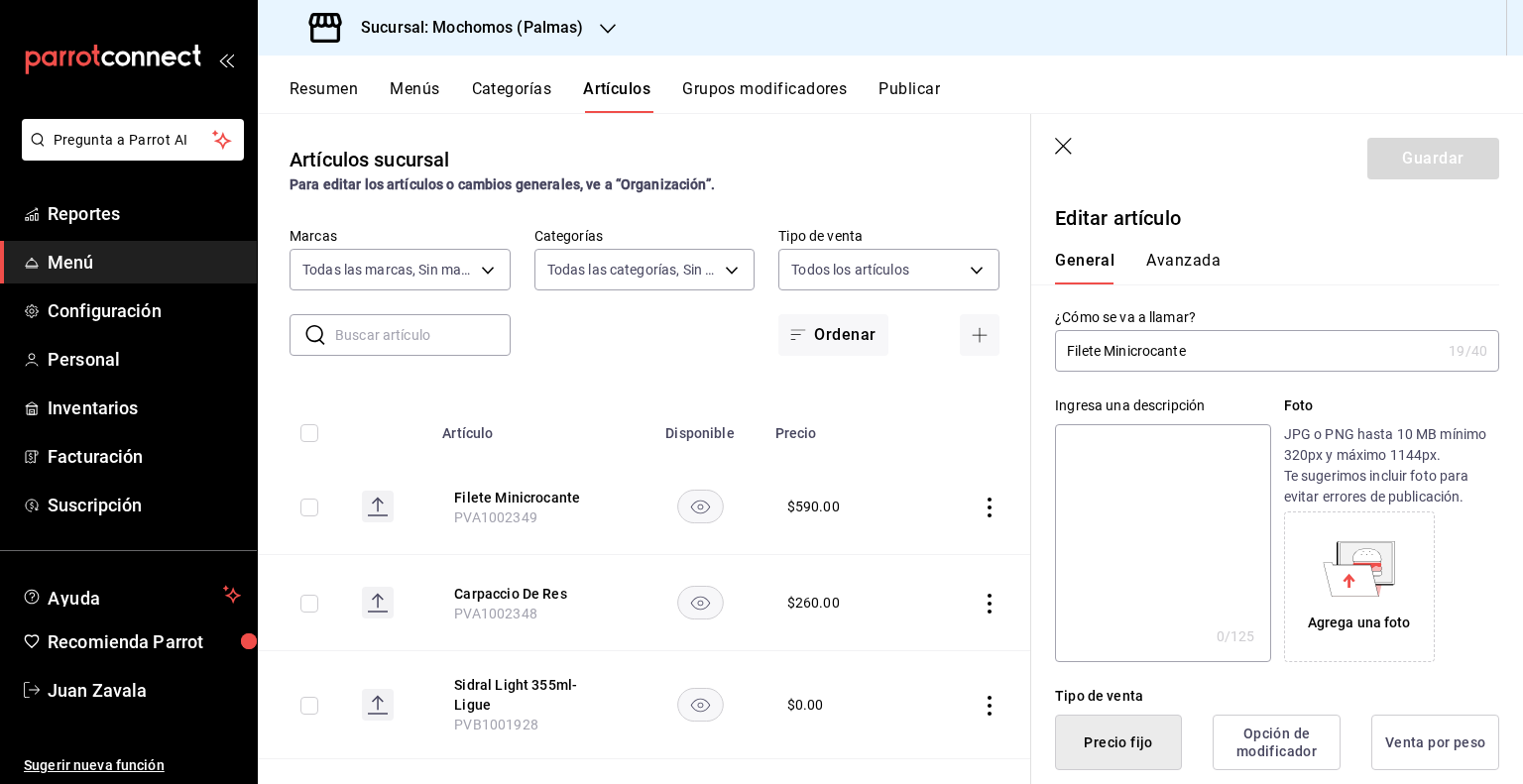 click 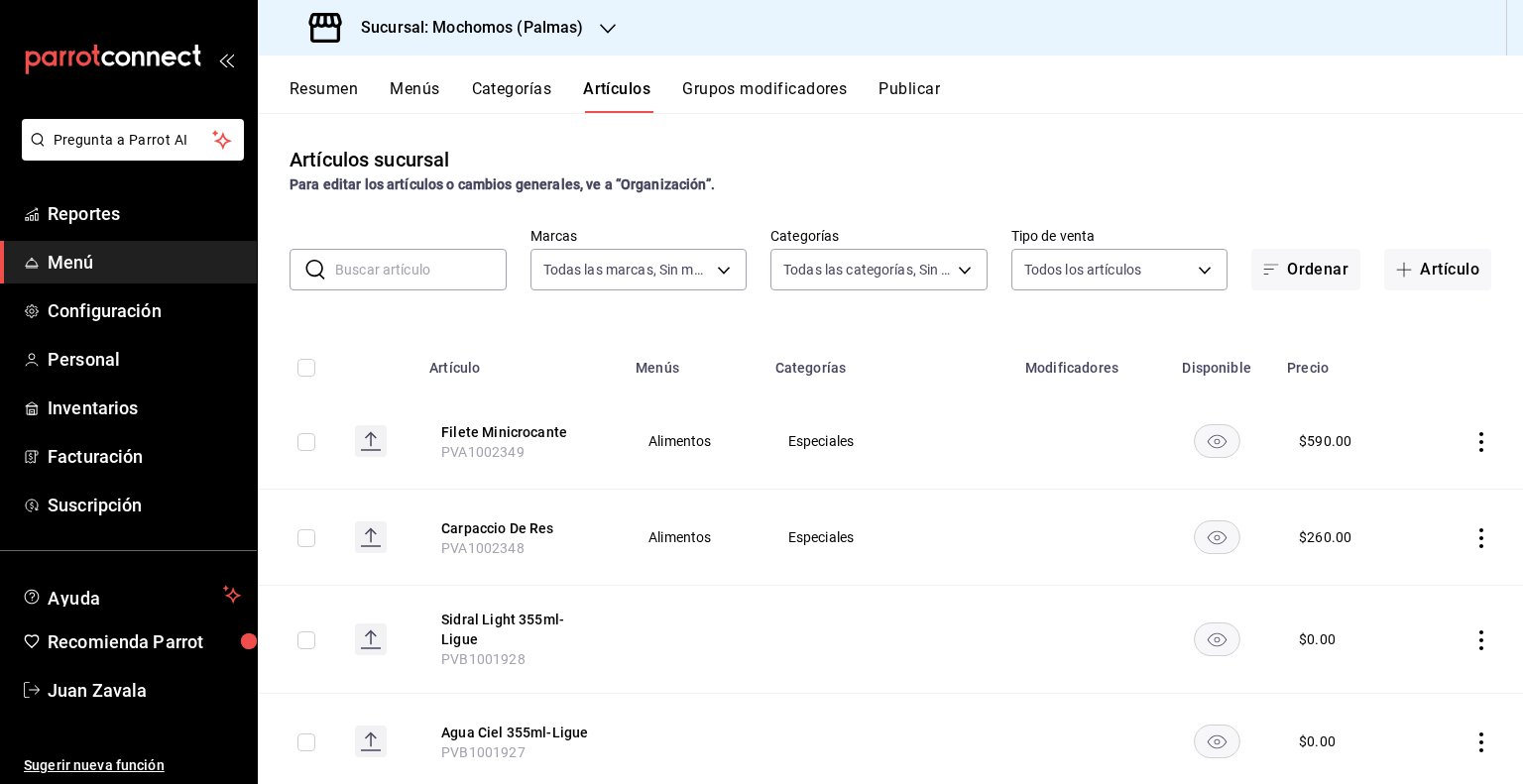click on "Sucursal: Mochomos (Palmas)" at bounding box center [448, 28] 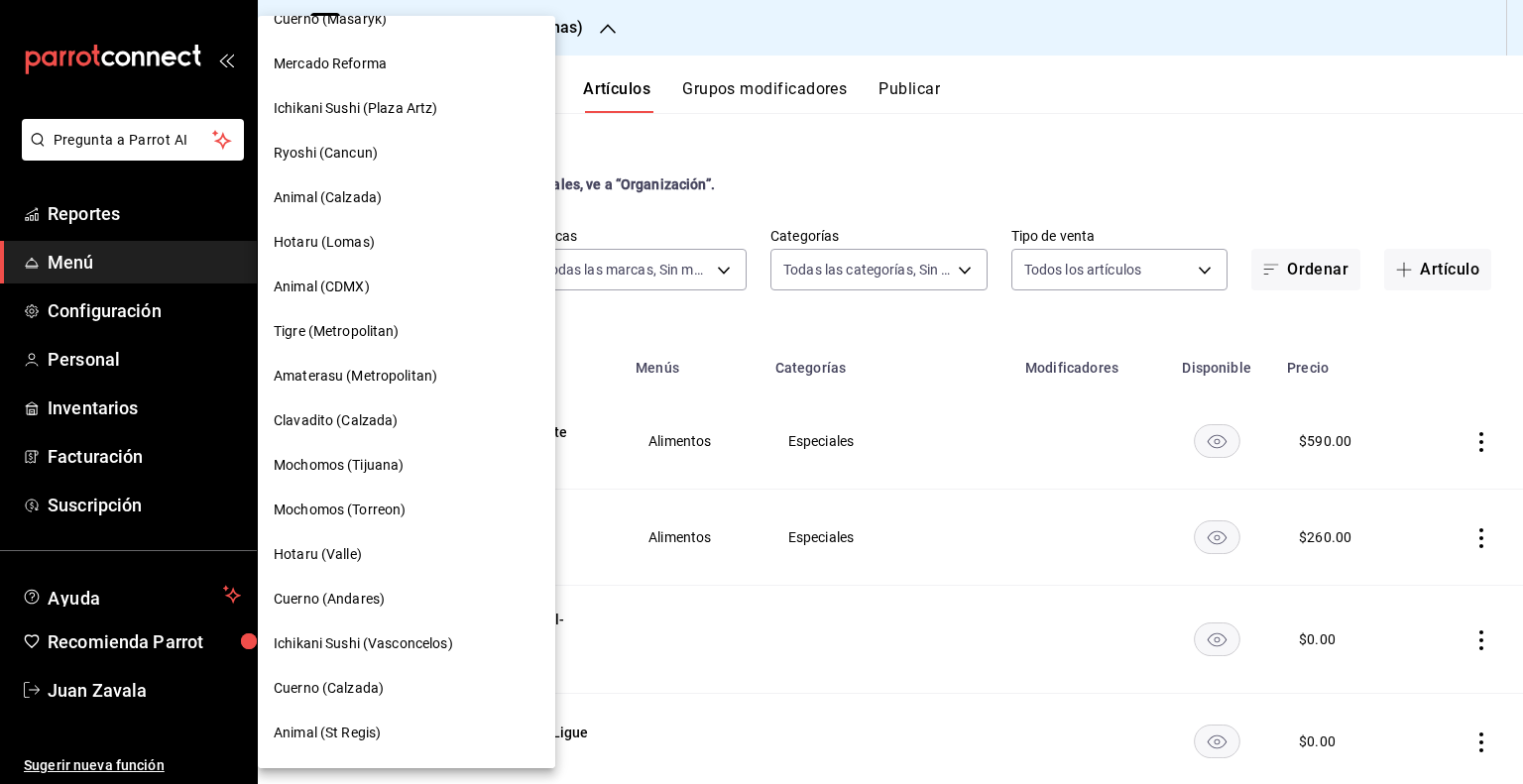 scroll, scrollTop: 0, scrollLeft: 0, axis: both 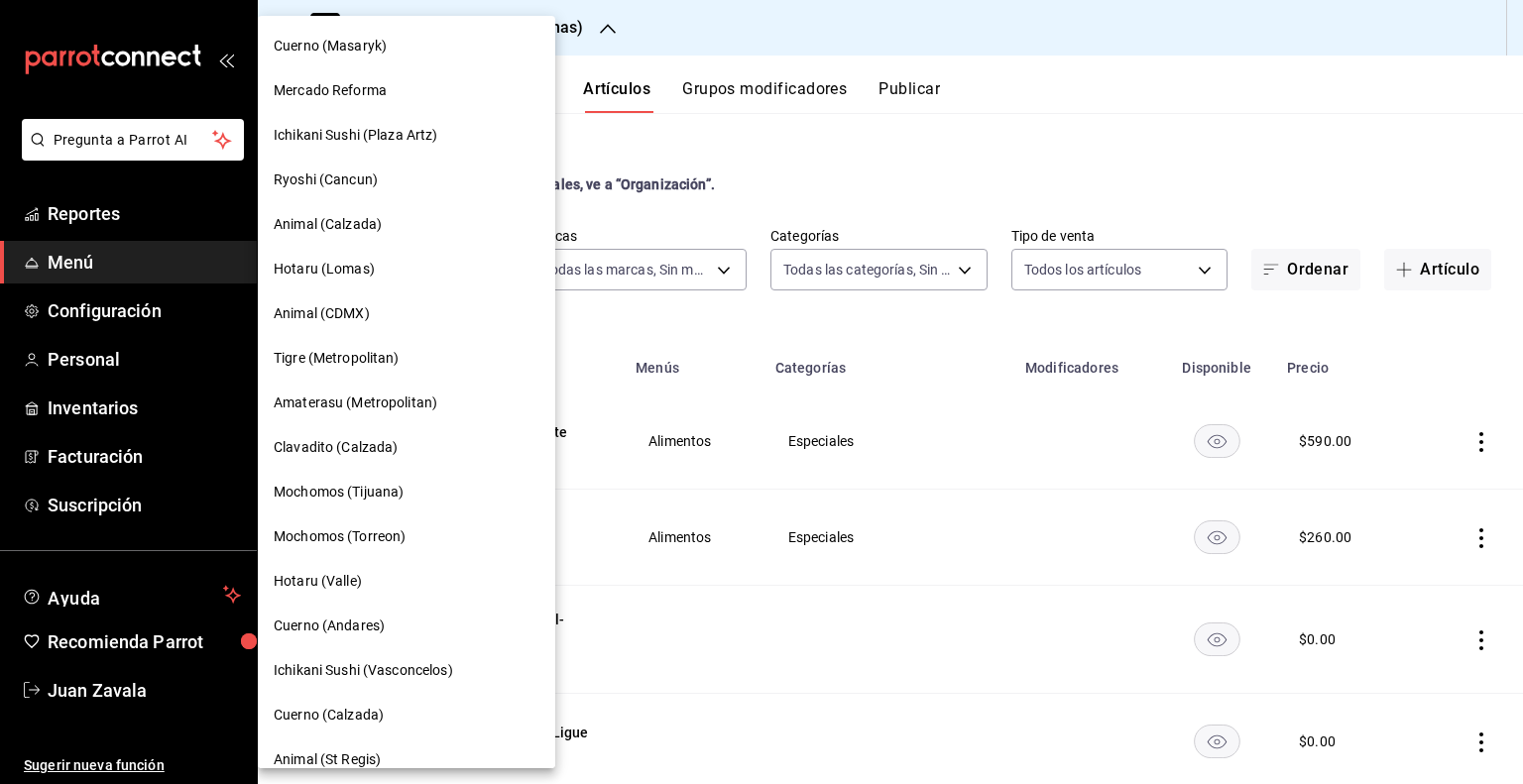 click on "Mochomos (Tijuana)" at bounding box center (407, 492) 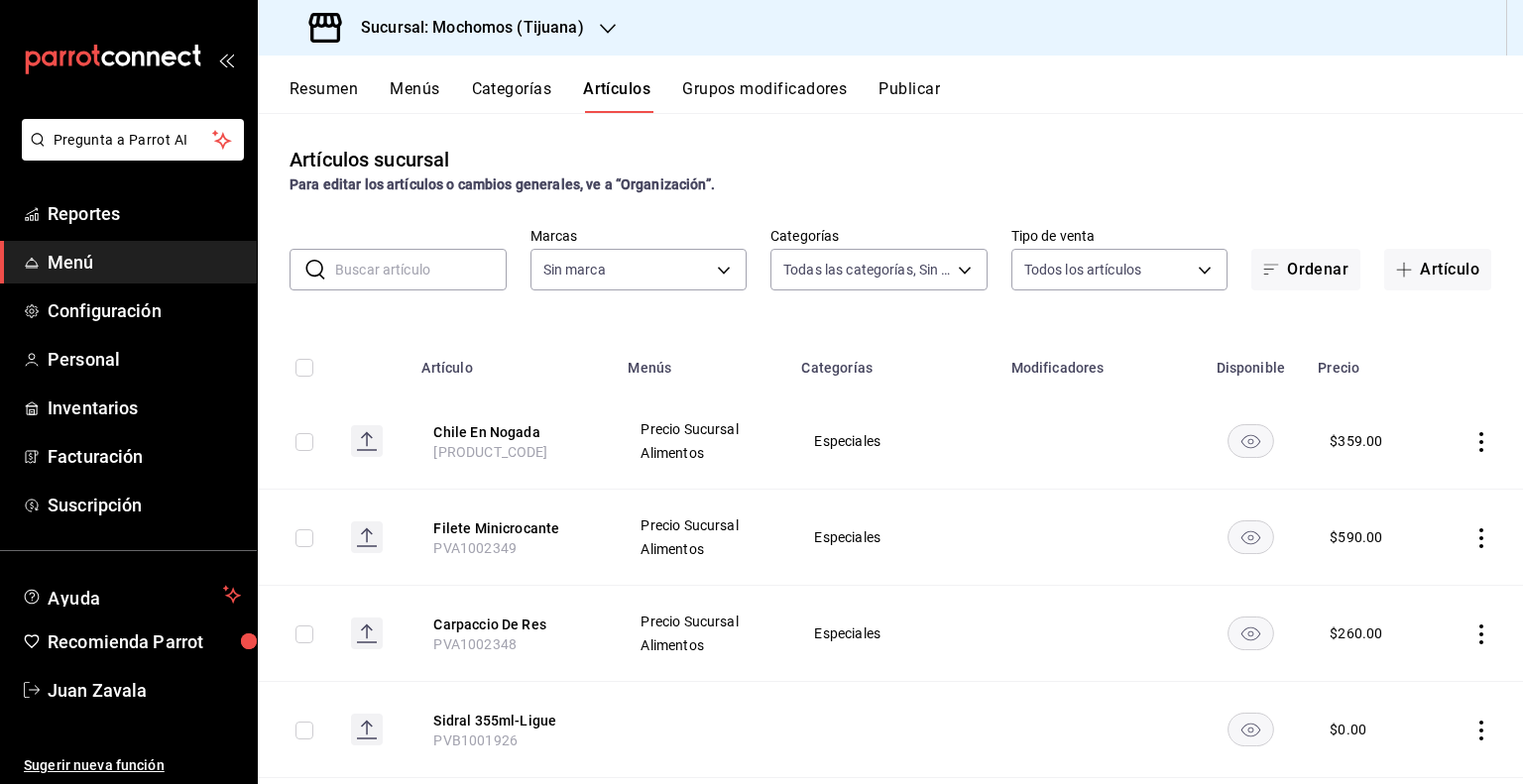 type on "d01c1a80-0c2c-4bb7-96a3-2750fe7e1a71,a374eb17-8ac6-42e7-8227-74a2ddfc174f,358d4cad-0221-44fe-afdb-63d4754918c4,448f267d-23f6-428e-8ce9-1b3fa6c66a84,3b951289-1019-4bcf-8037-90a2140ebb95,d0d5a35c-4674-40f9-b415-fb4d97e19fc5,5ff5e2db-7a66-46ff-98e1-05f27e9a19c8,b5ae22a8-799c-4d04-9531-c7e9fd4c58ed,f5d2f138-cd0f-421e-8838-30098892ee70,5a675ddc-1b3a-4983-9d6e-eed52afb4333,bb6b8b20-df22-49f1-ab5c-081a3a176265,f90e7b6b-1ff3-4261-987a-f077420bfa92,facb2db2-ddb8-4a9c-886b-8f78fd024e35,2fe9b766-03f3-4bc8-8261-4d145a9ed14b,c7c41112-800f-4602-89ad-6ebca24941b5,c764635c-8edd-4de4-925c-961236c68cbf,15e7c7df-a806-49c5-8473-06b2f2f759e4,fc8bd437-ad63-453c-9b13-3dbc80243c4d,cbb532e6-d3c9-45d8-9b5e-f7a1d296b94a,a4b5e784-27be-4949-bef1-1cfa1fb9ef3d,b8a19cb8-ebb6-41ad-821a-2458d6e40cb8,655a7173-4d2c-4442-a619-bd1aa2796779,622a7e3c-9e15-4553-b5c2-c5b08c6ac9e6,7bf4762c-4938-47f0-993b-a51cfe69ecc2,9ed6926b-92ee-4a35-a749-d4c6cdcfc1d6,3f802de7-0347-451a-82c0-8e35397a539f,c3197d3a-b885-42b4-9096-98fff4d69072,3d74de96-9925-42ea-a6a..." 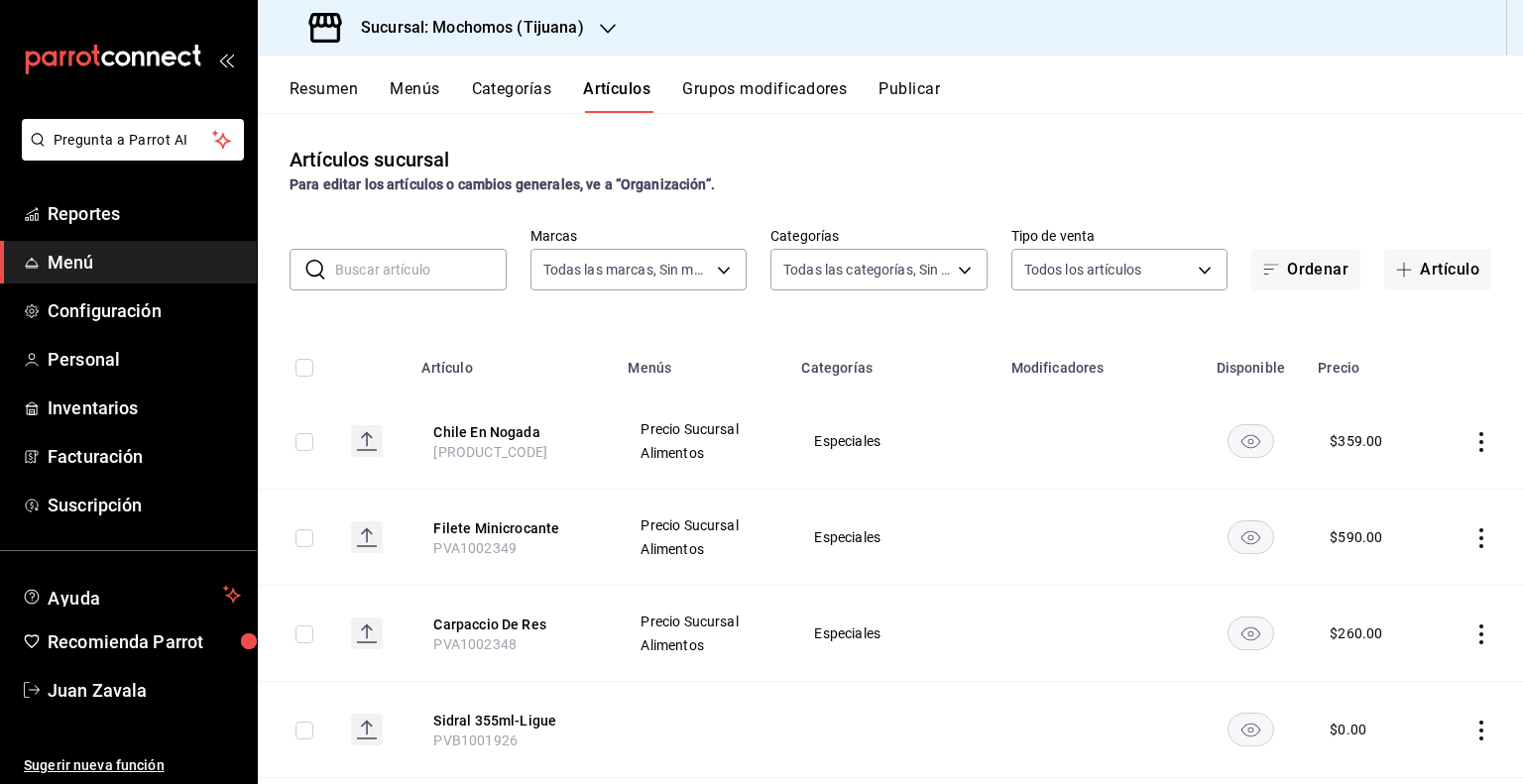 click at bounding box center [420, 270] 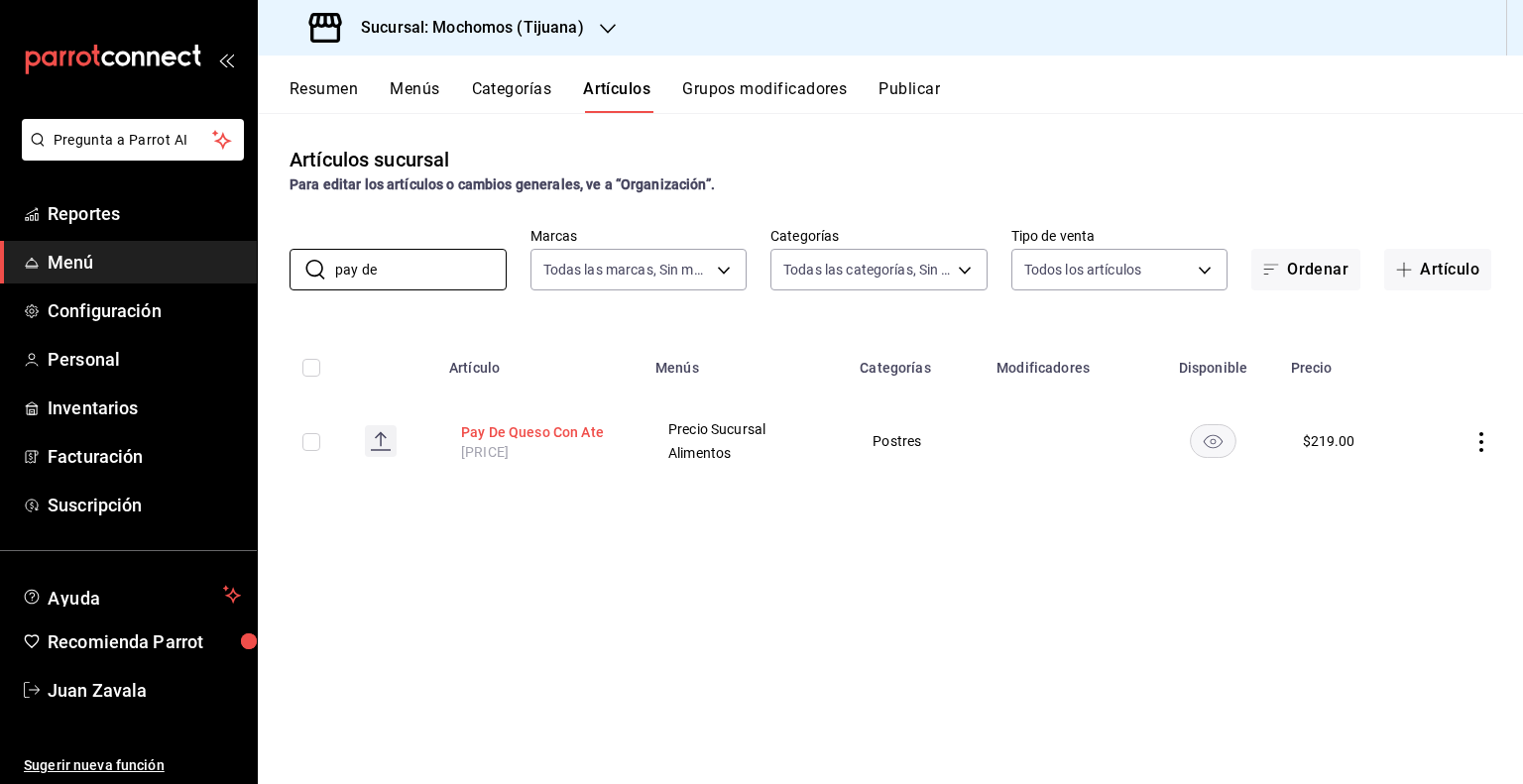 type on "pay de" 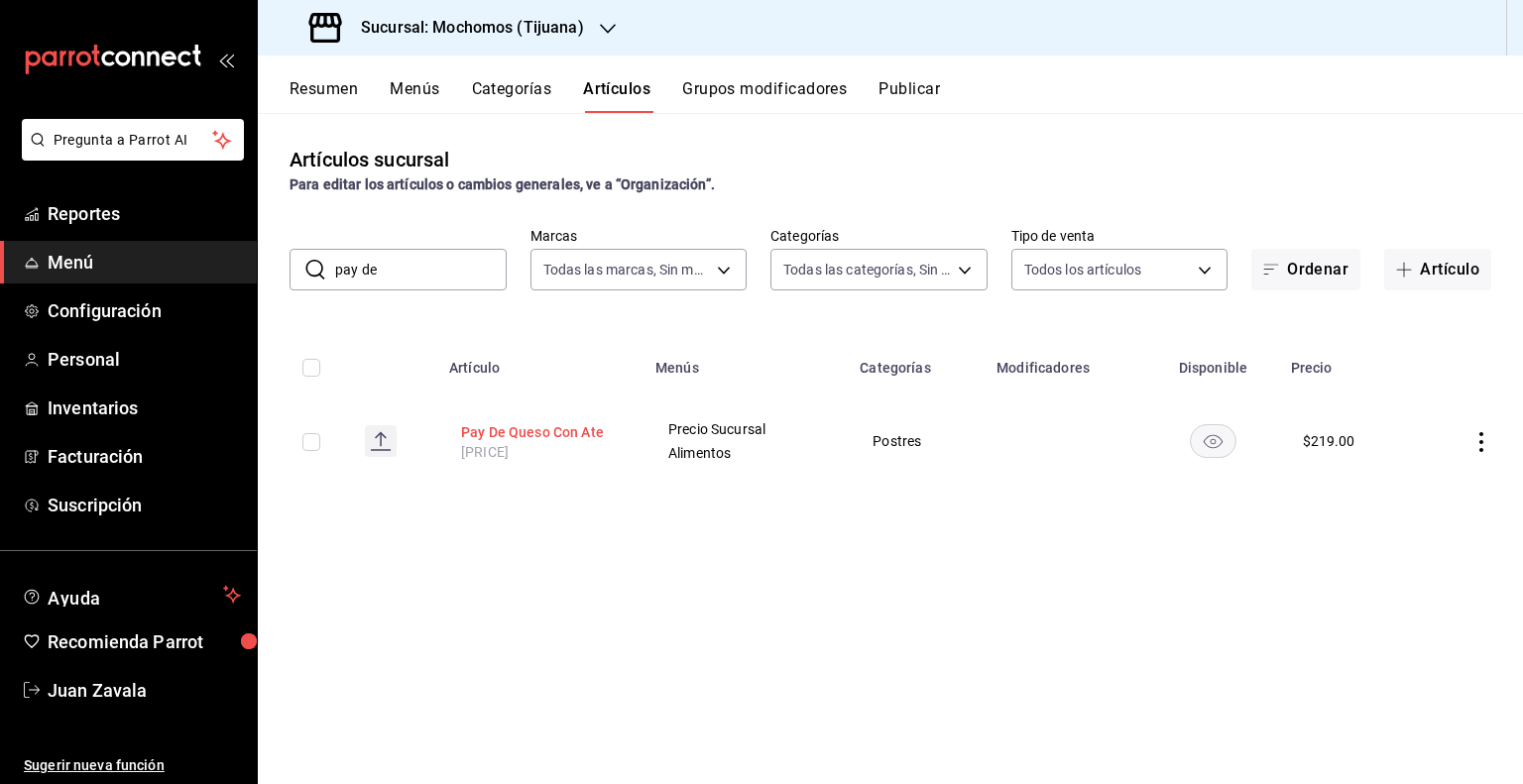 click on "Pay De Queso Con Ate" at bounding box center [540, 432] 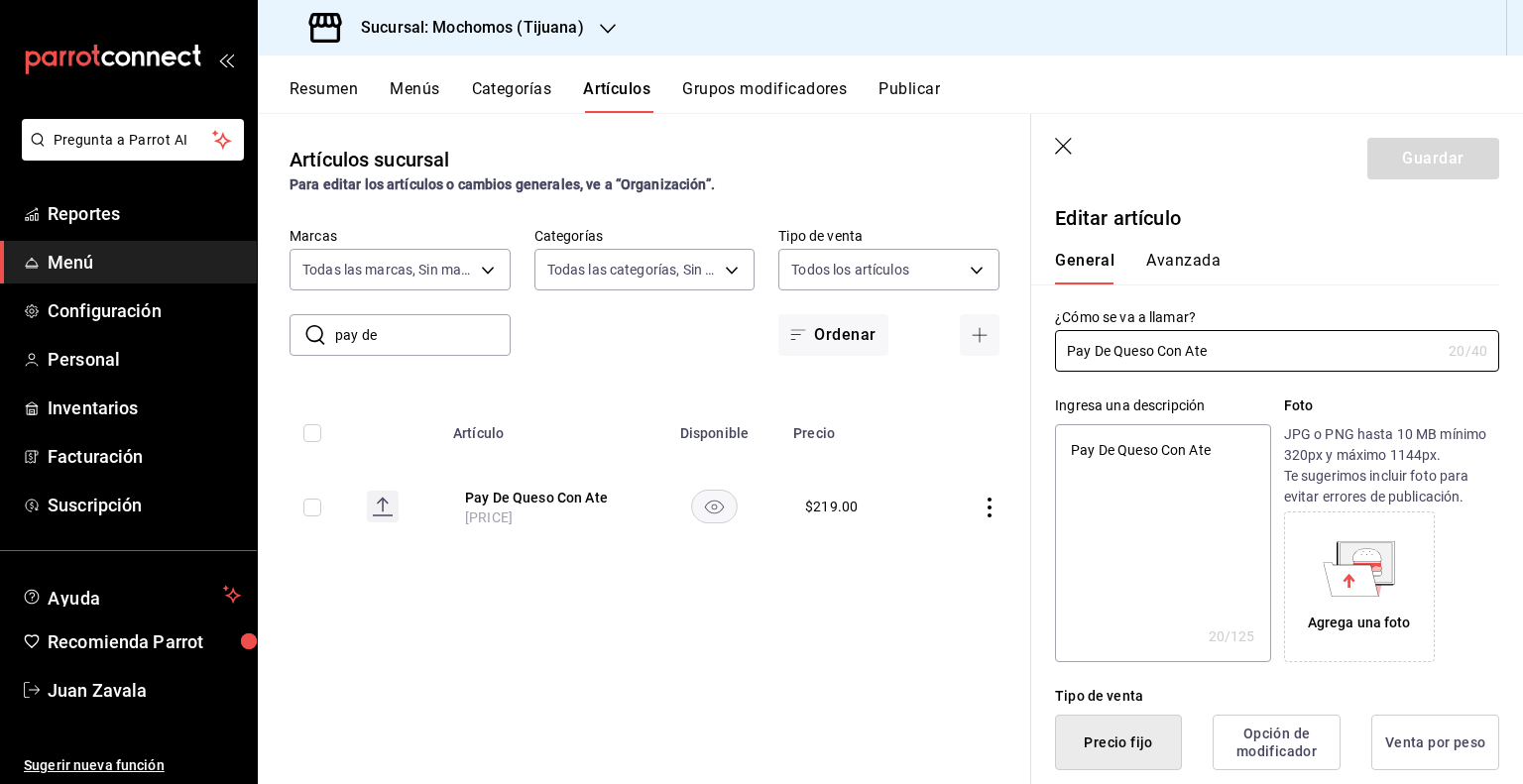 type on "x" 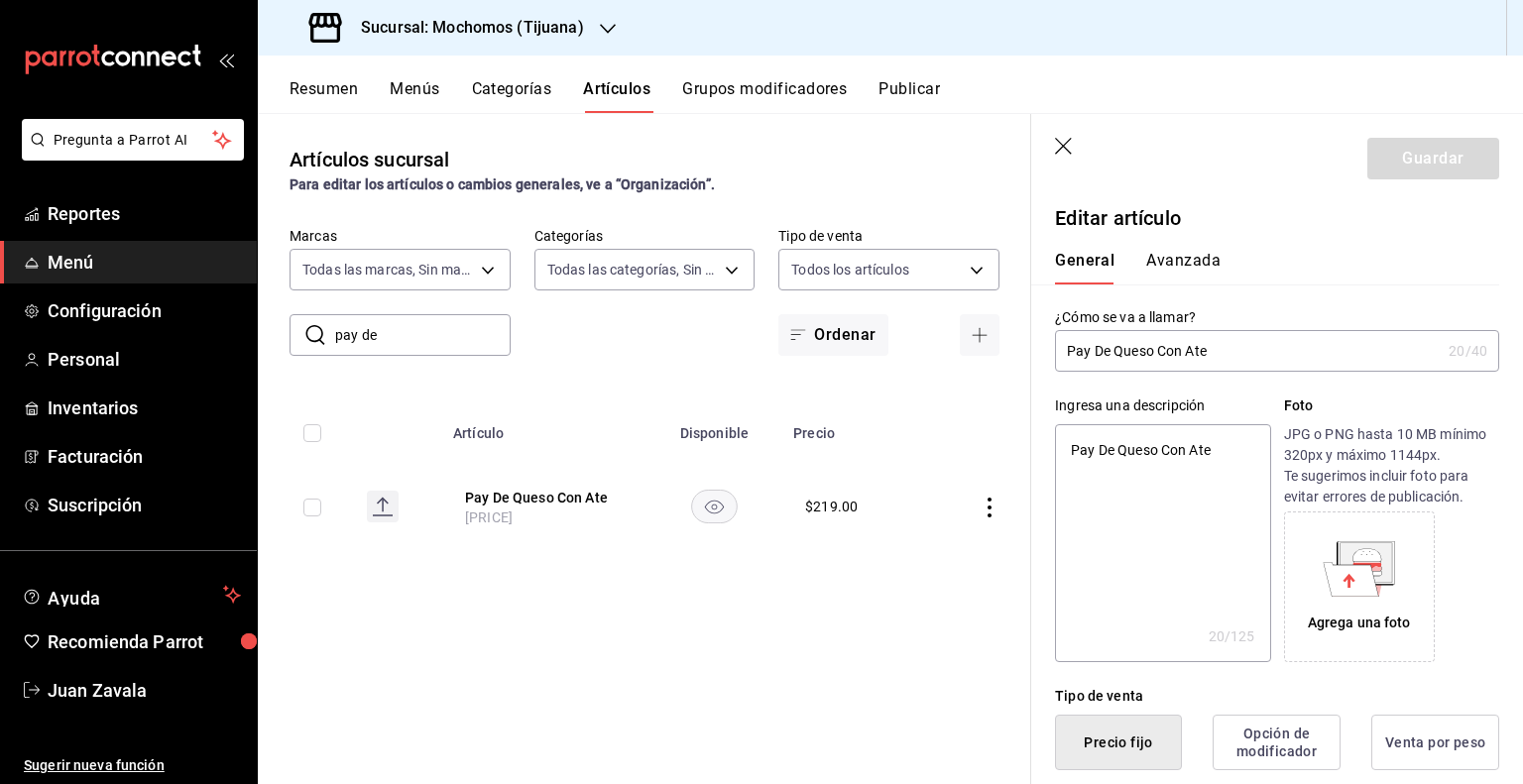 click on "Pay De Queso Con Ate" at bounding box center (1247, 351) 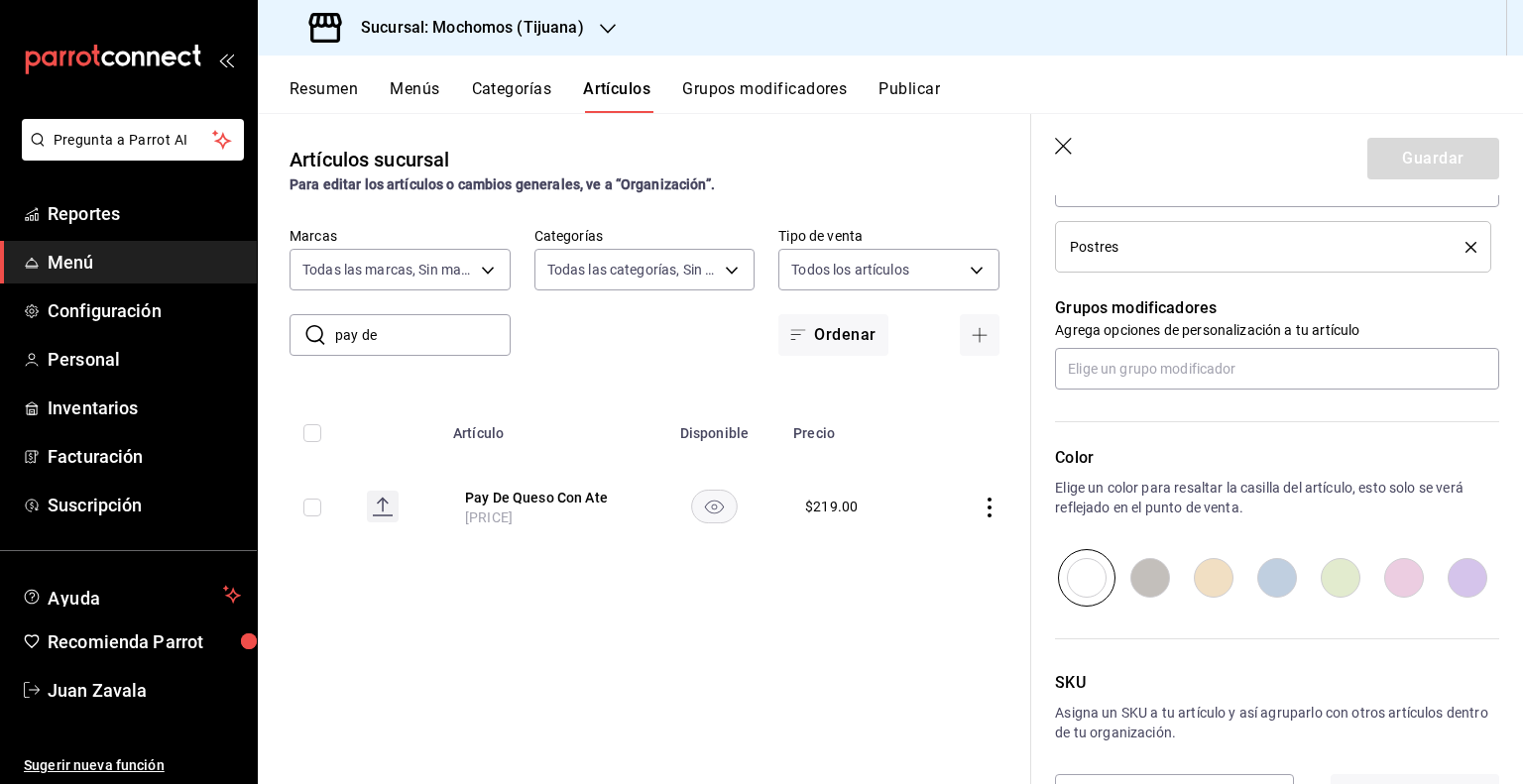 scroll, scrollTop: 864, scrollLeft: 0, axis: vertical 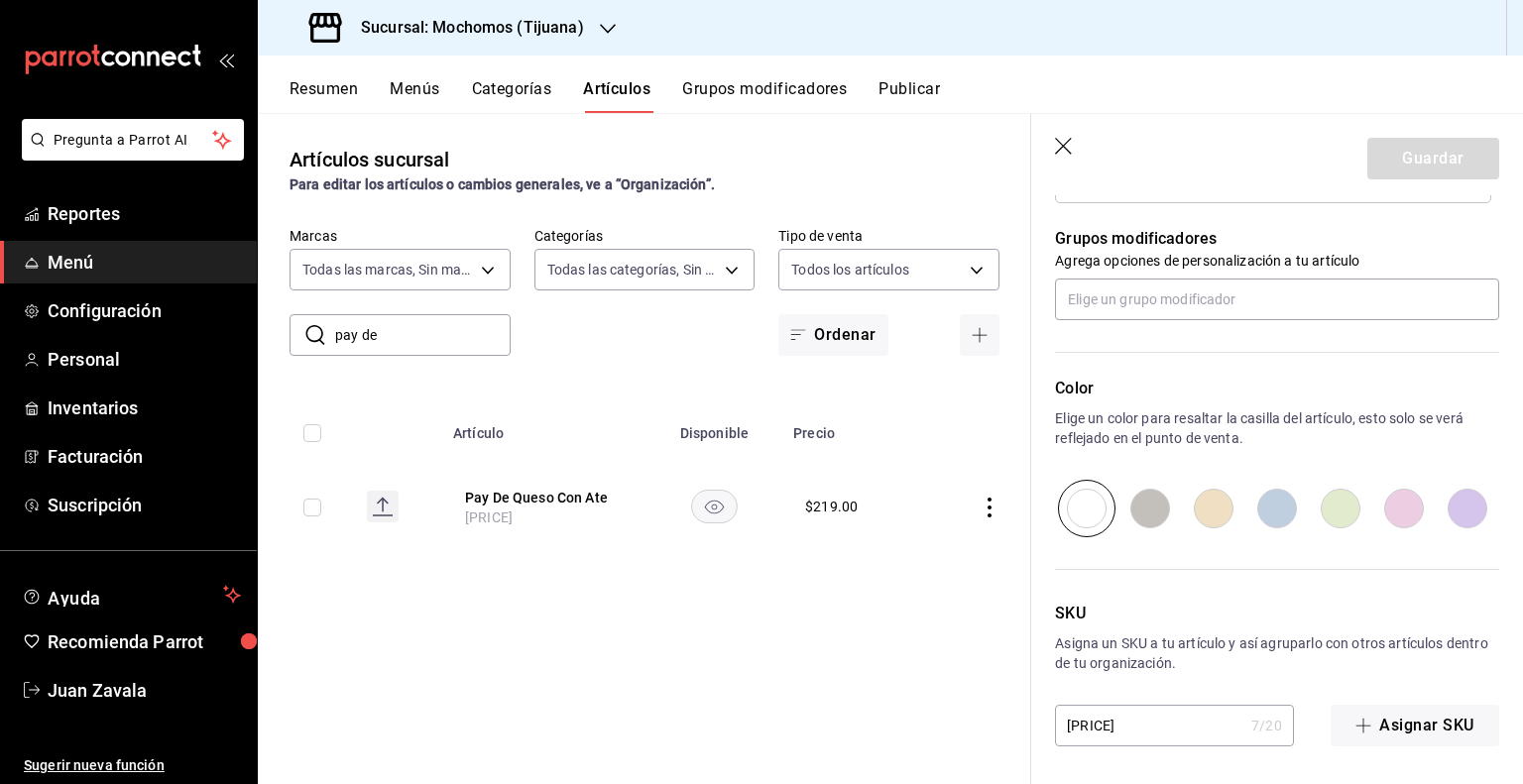 click on "[PRICE]" at bounding box center (1149, 726) 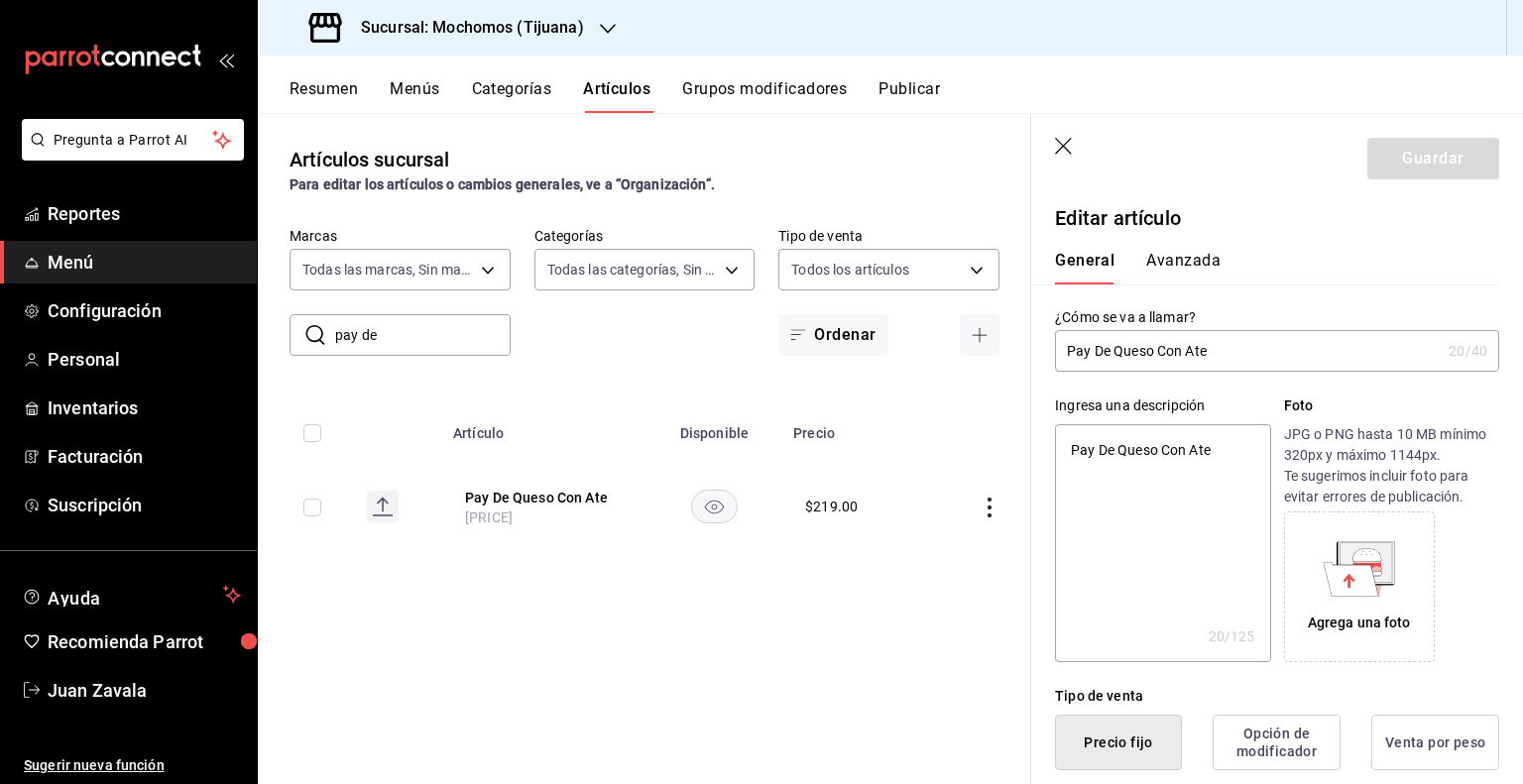 scroll, scrollTop: 198, scrollLeft: 0, axis: vertical 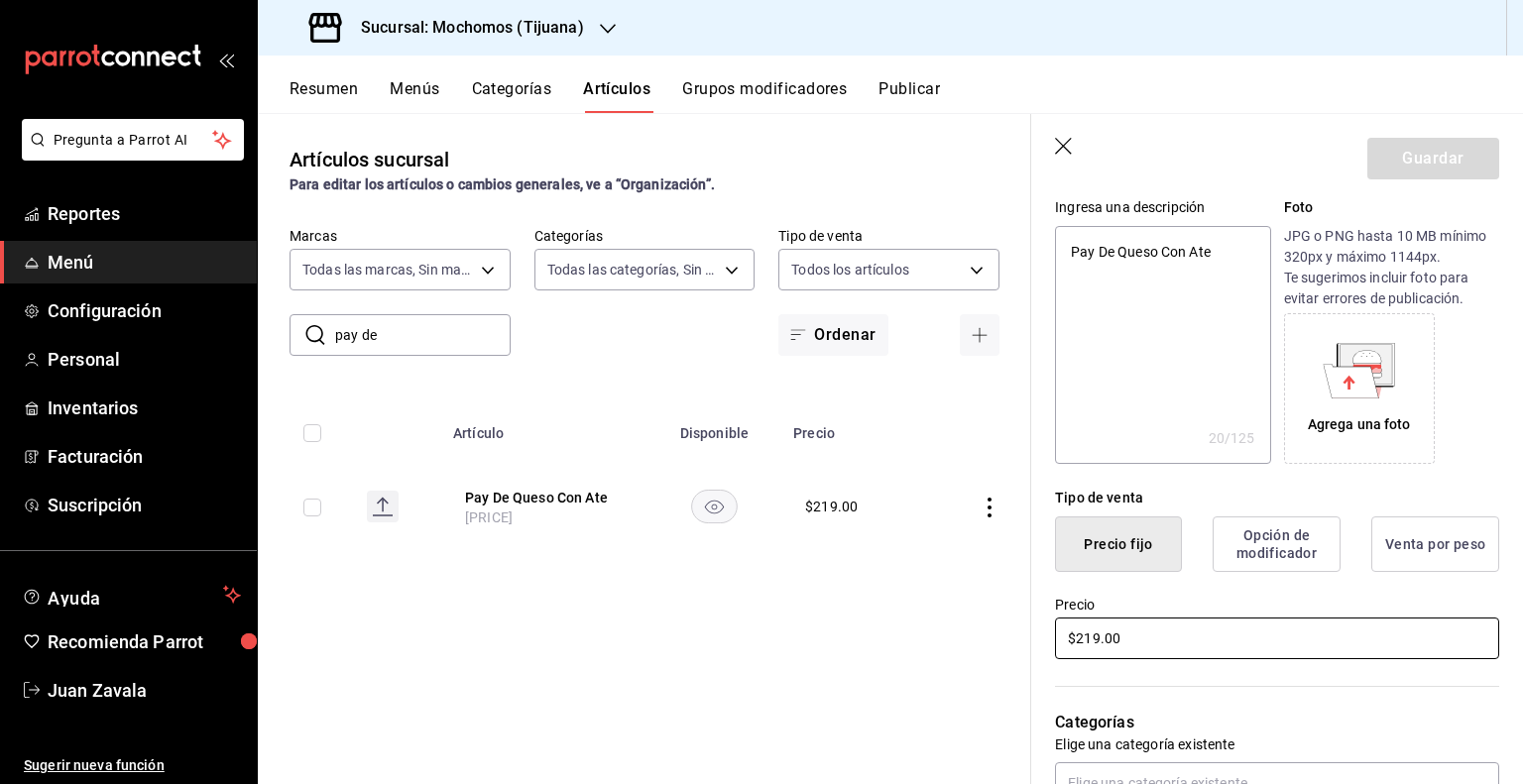click on "$219.00" at bounding box center [1277, 638] 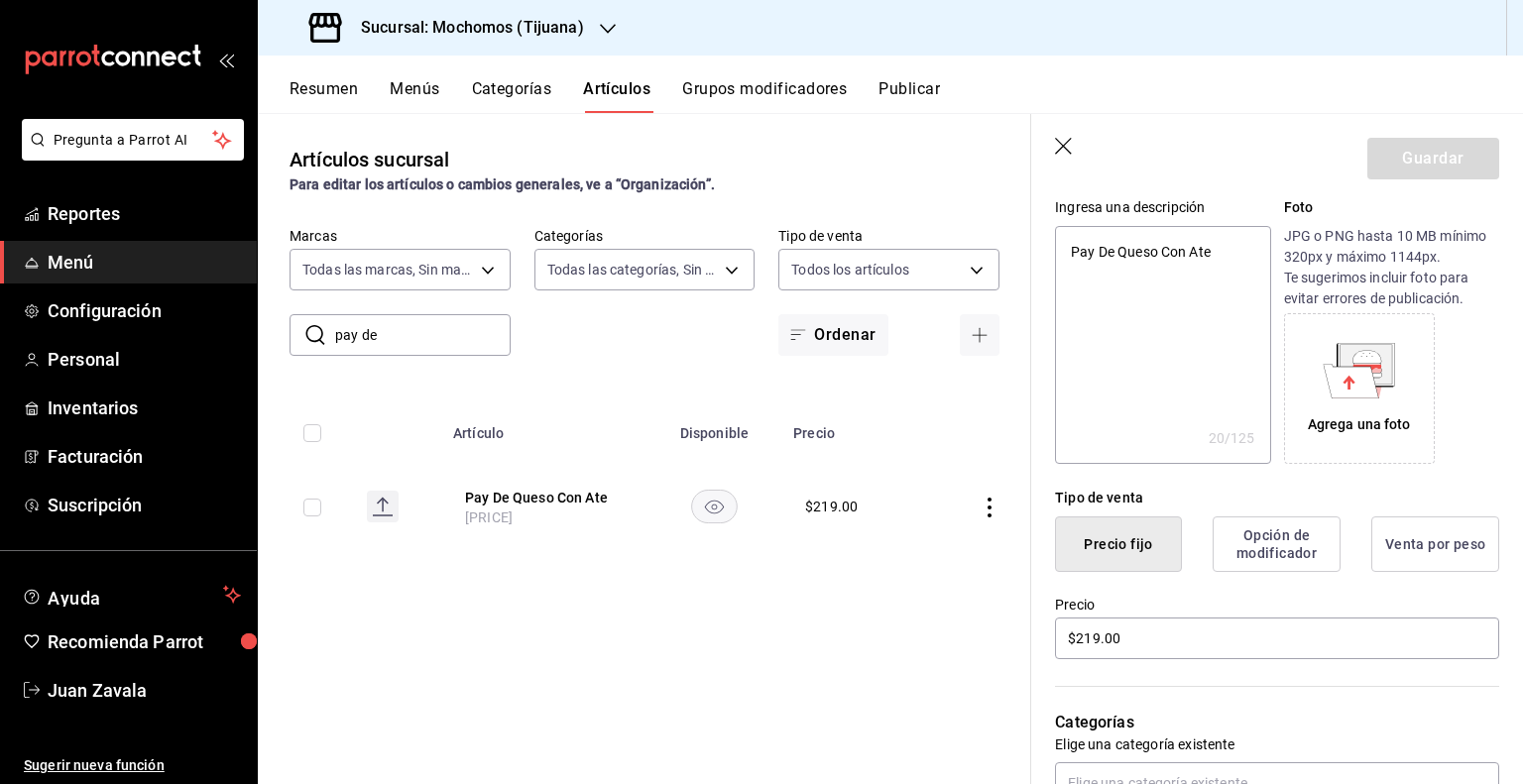 drag, startPoint x: 1067, startPoint y: 142, endPoint x: 900, endPoint y: 495, distance: 390.5099 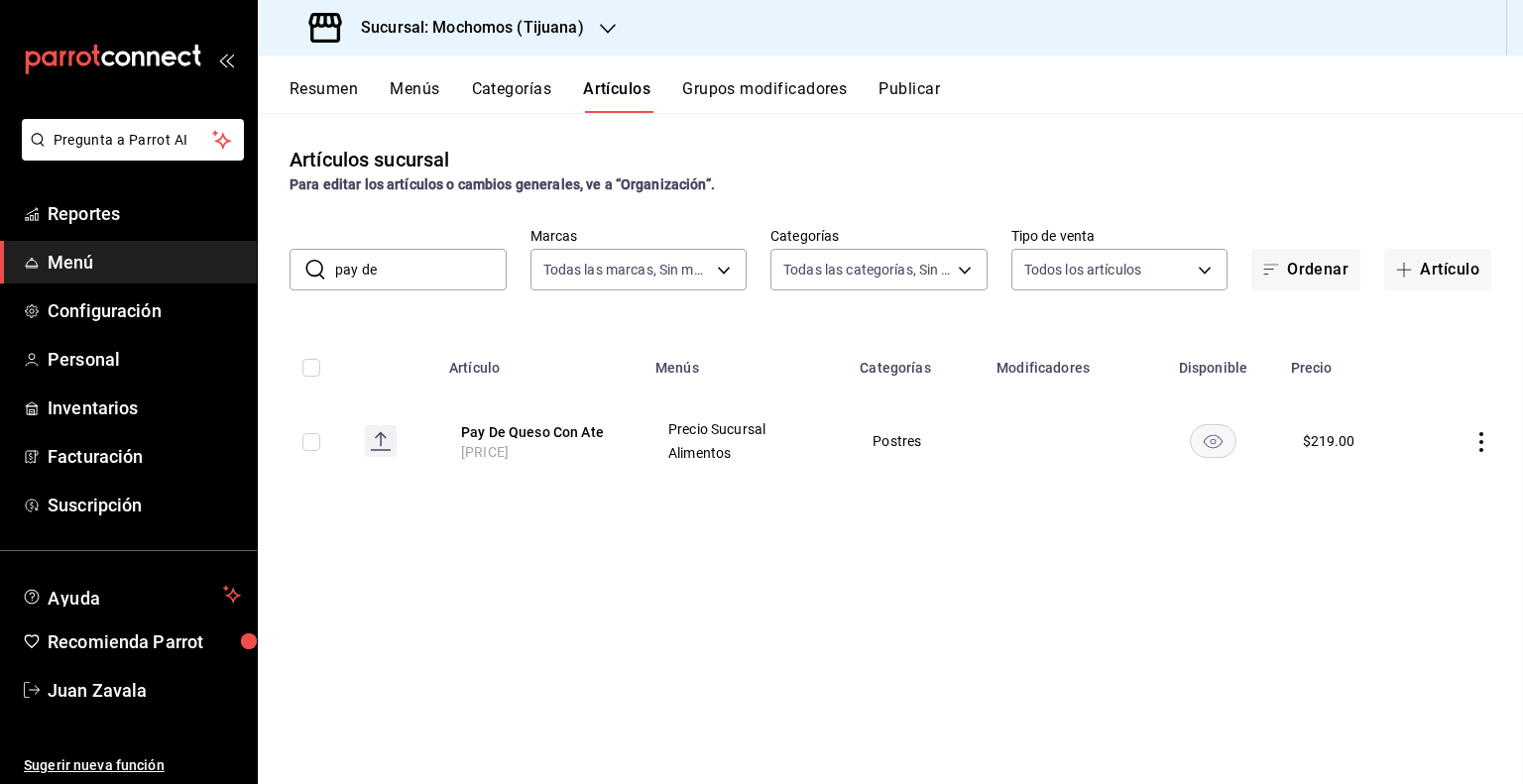 scroll, scrollTop: 0, scrollLeft: 0, axis: both 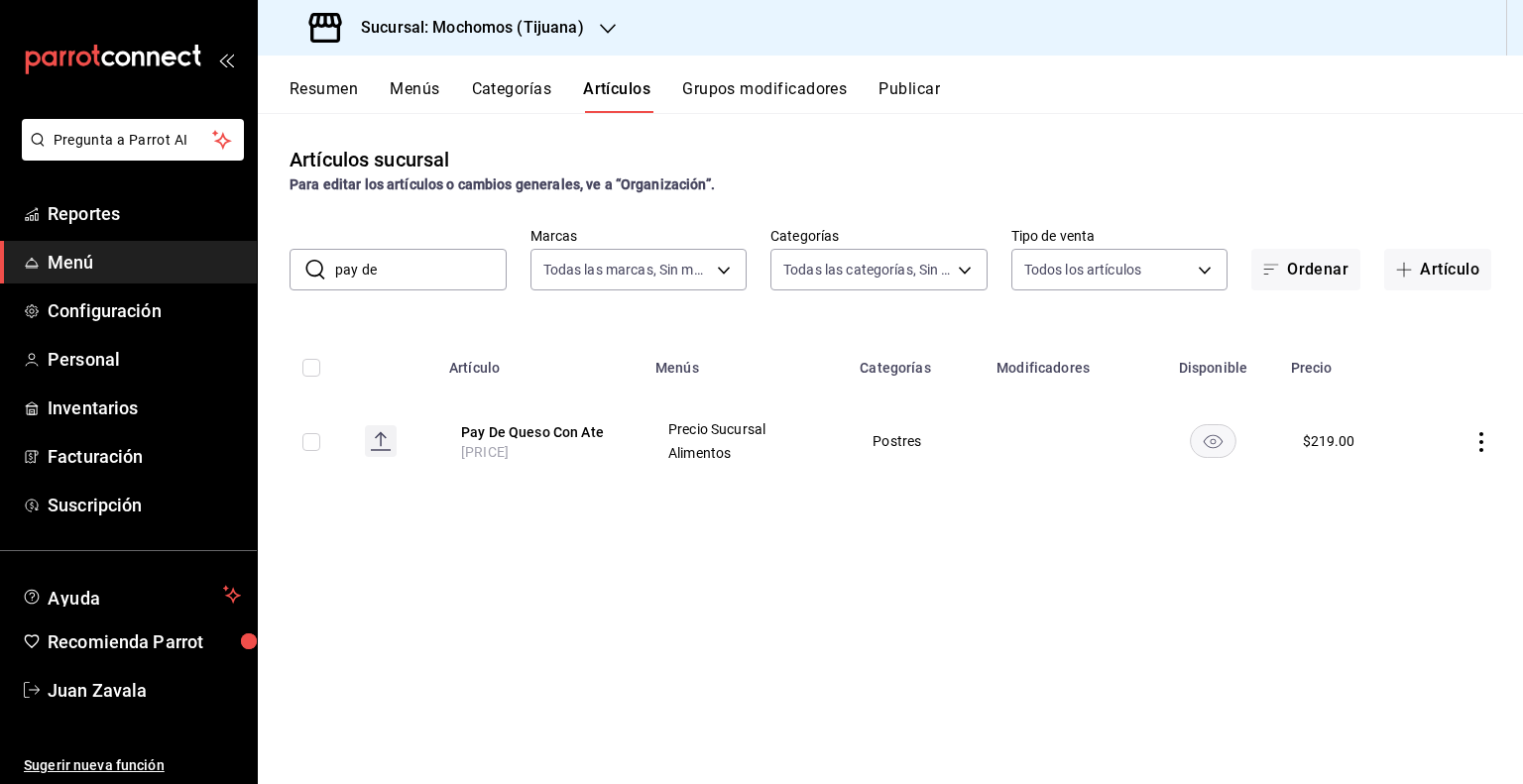 click on "[PRICE]" at bounding box center (1329, 441) 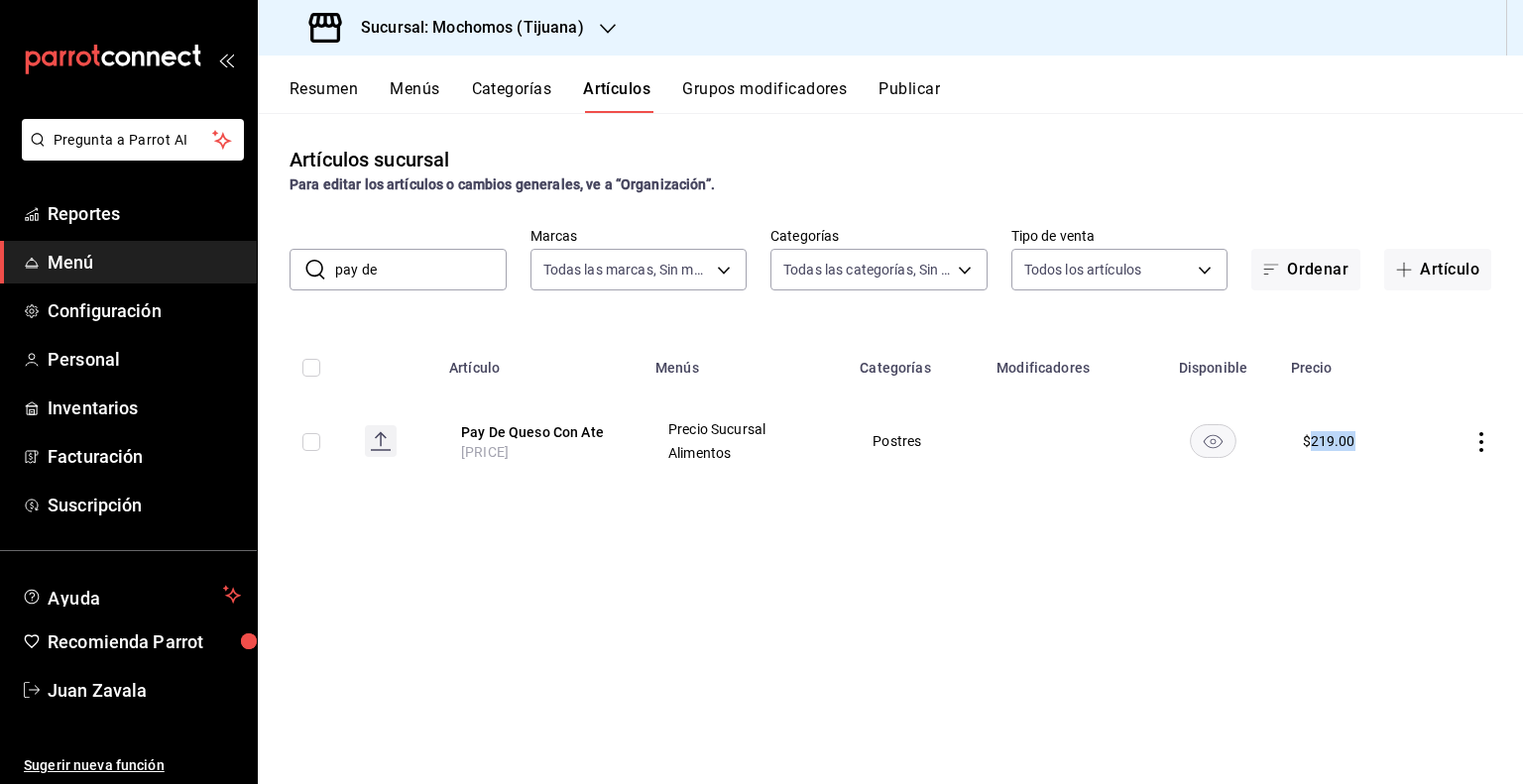 click on "[PRICE]" at bounding box center (1329, 441) 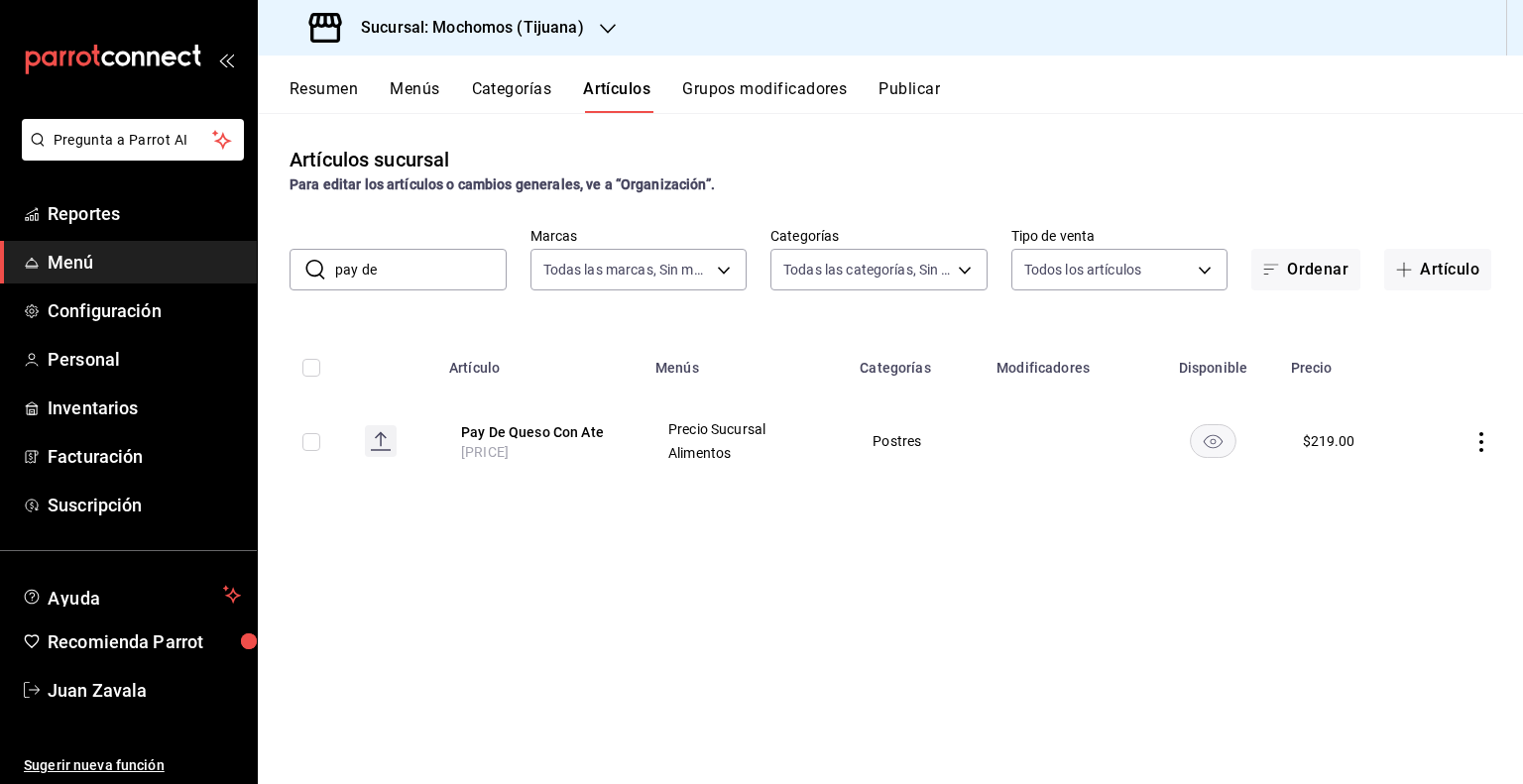 click on "Modificadores" at bounding box center (1066, 362) 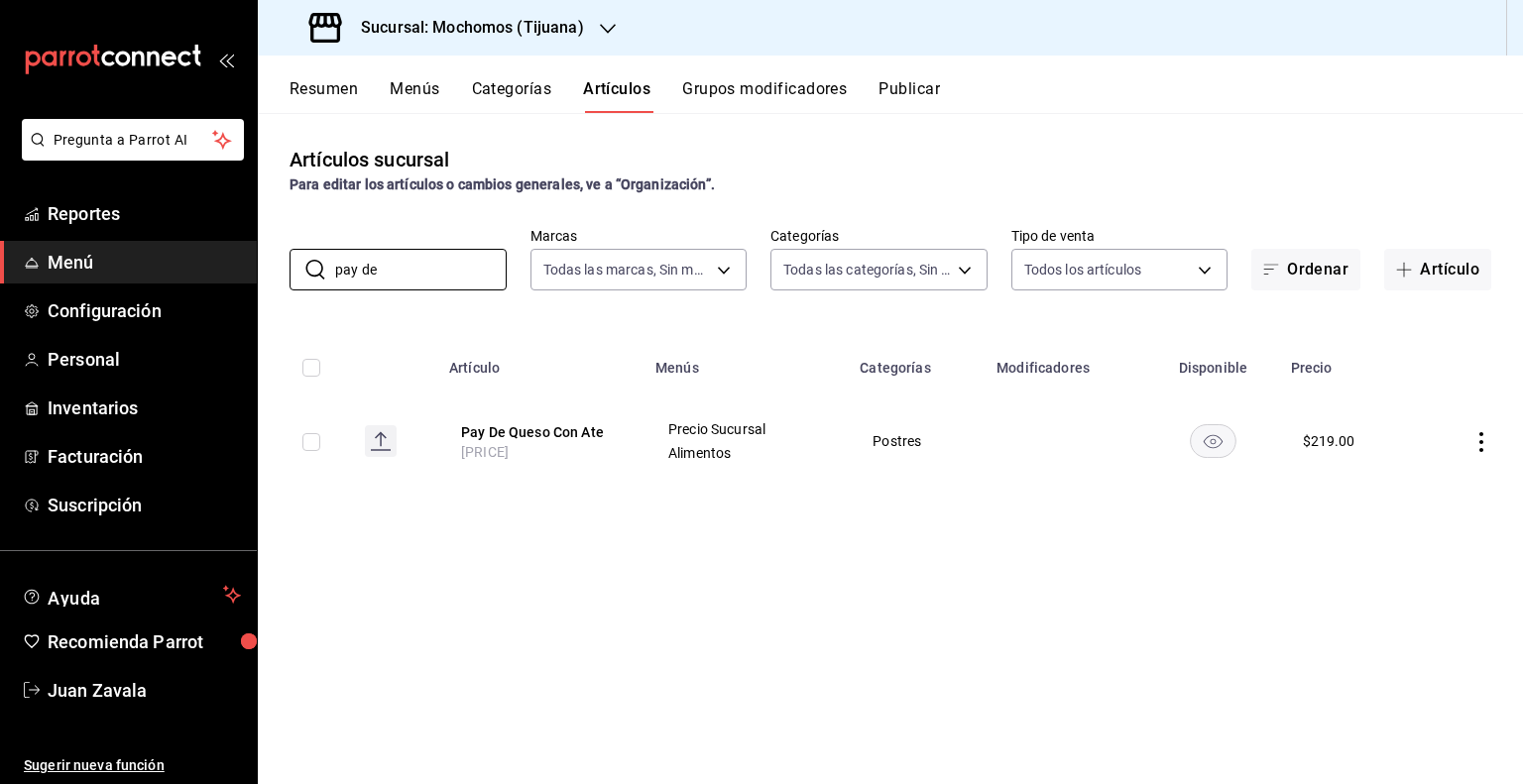 click on "Sucursal: Mochomos (Tijuana)" at bounding box center [464, 28] 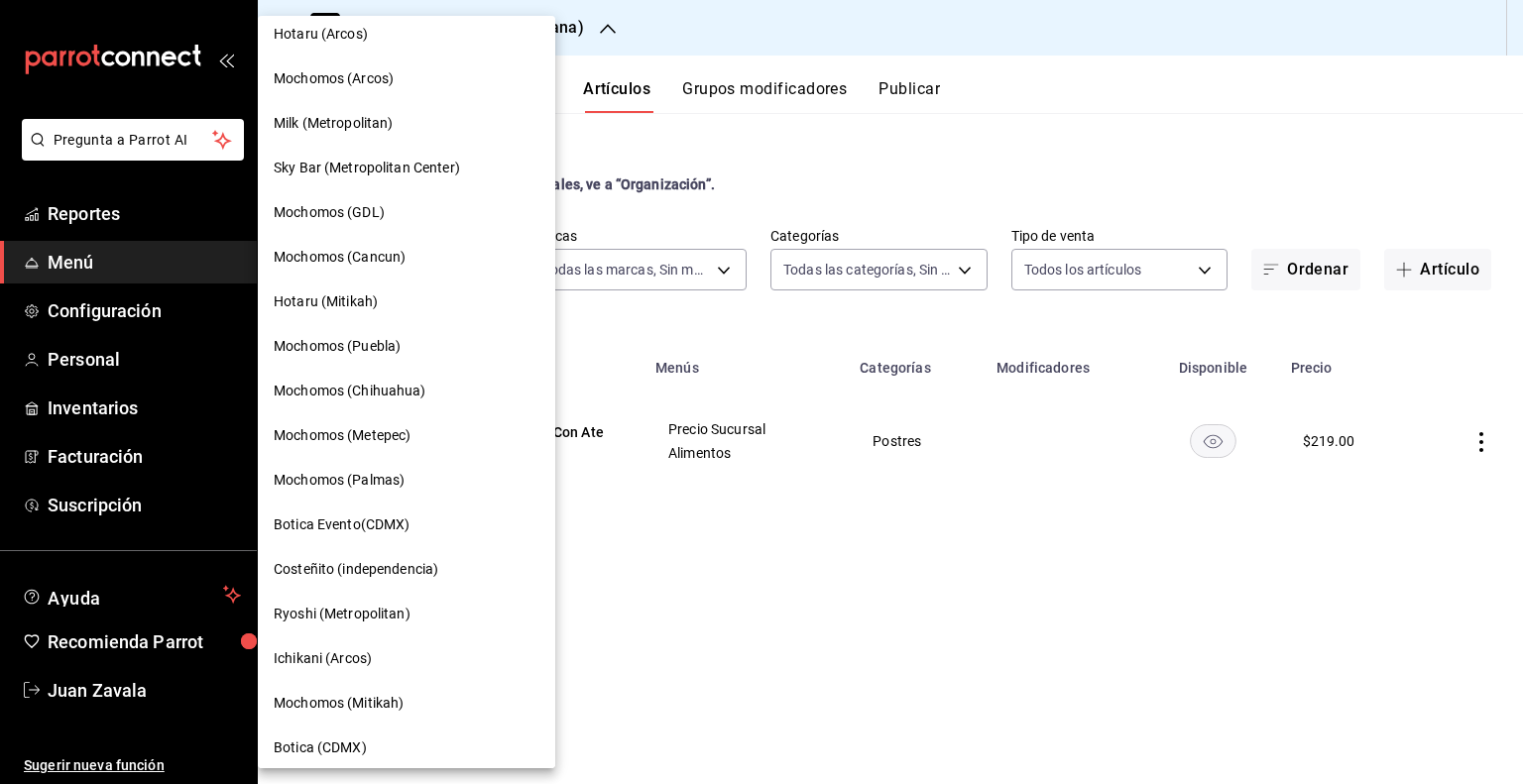 scroll, scrollTop: 1181, scrollLeft: 0, axis: vertical 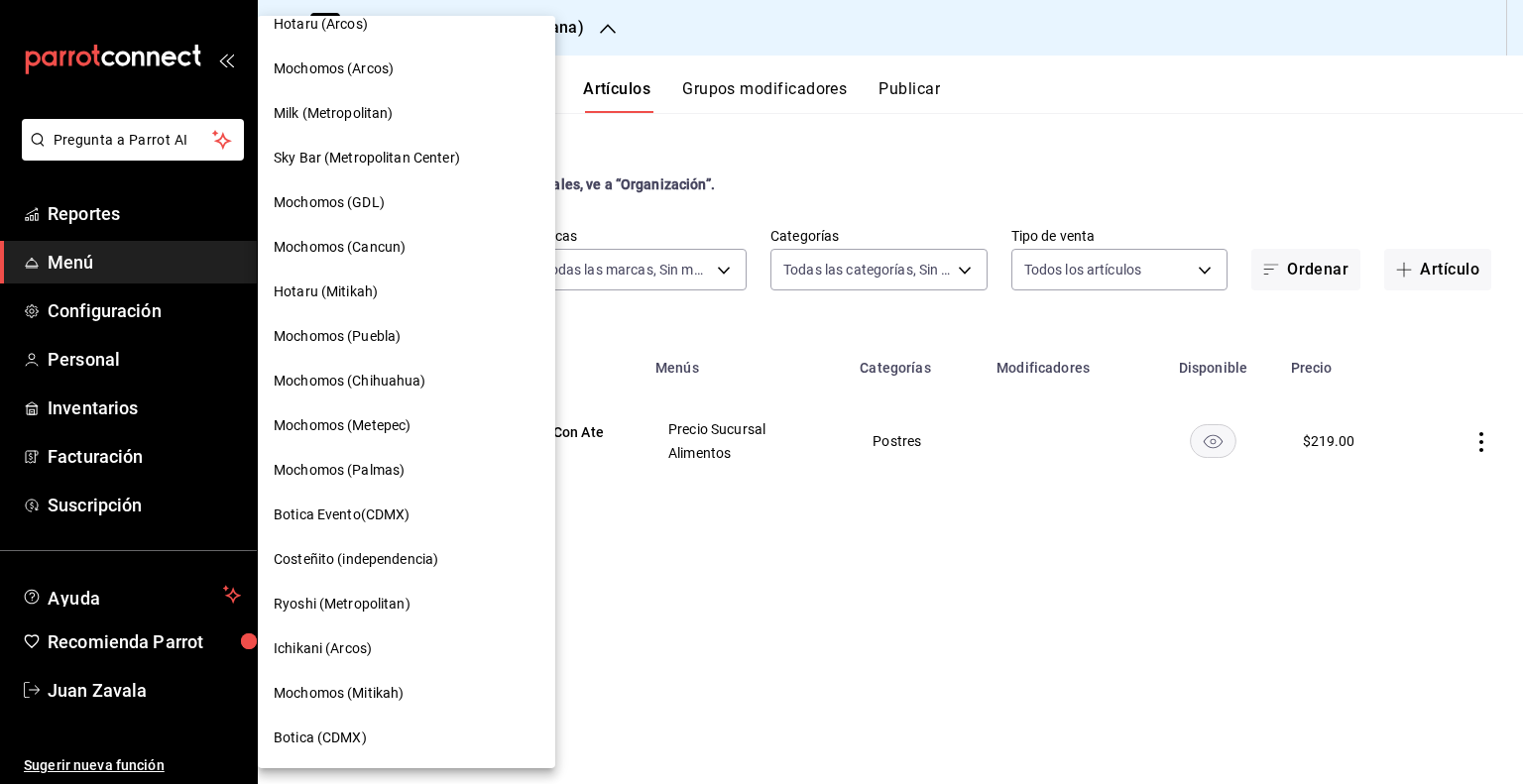 click on "Mochomos (Palmas)" at bounding box center (407, 470) 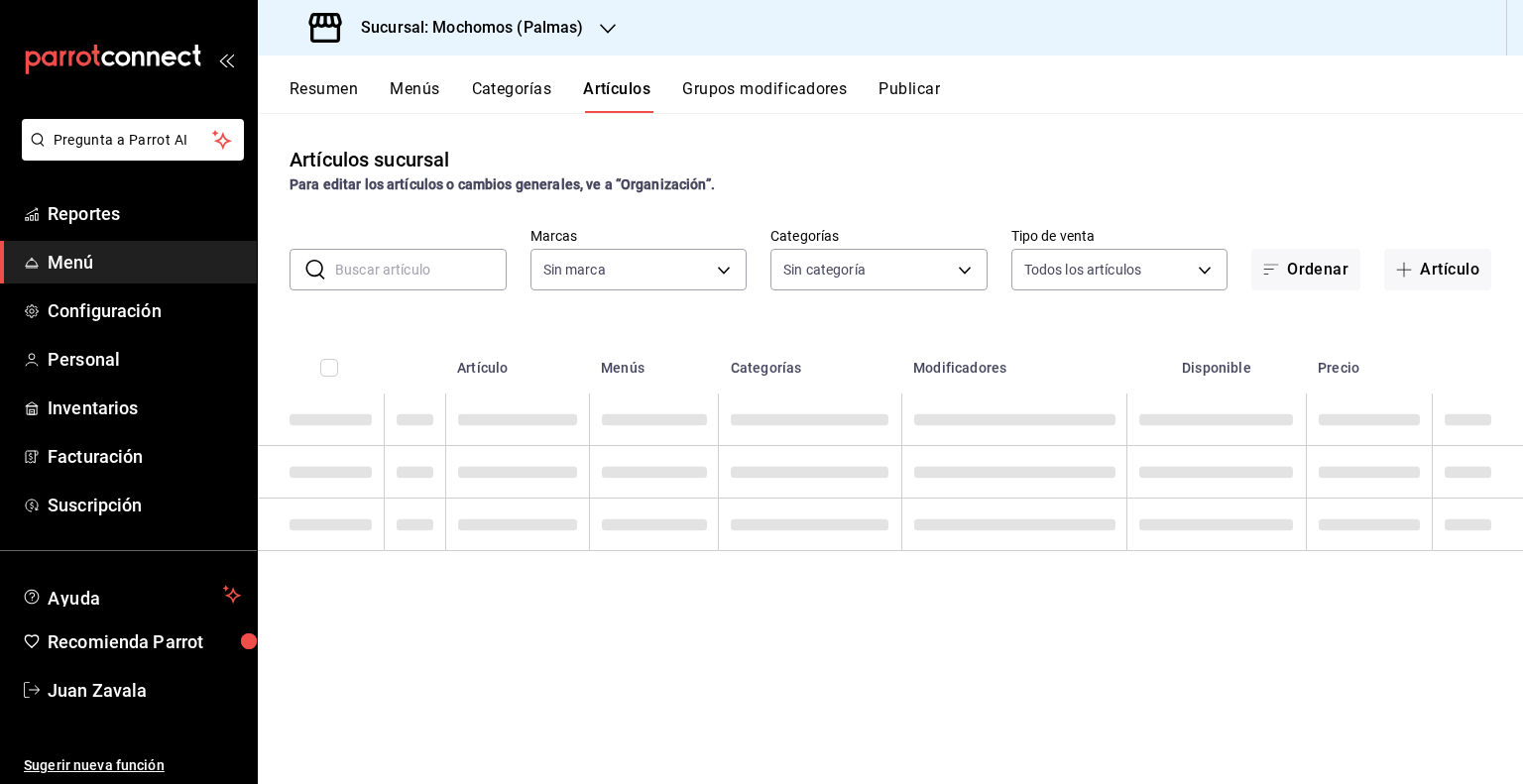 type on "70f98016-ab90-4f26-81e6-ab4884d8d8a0" 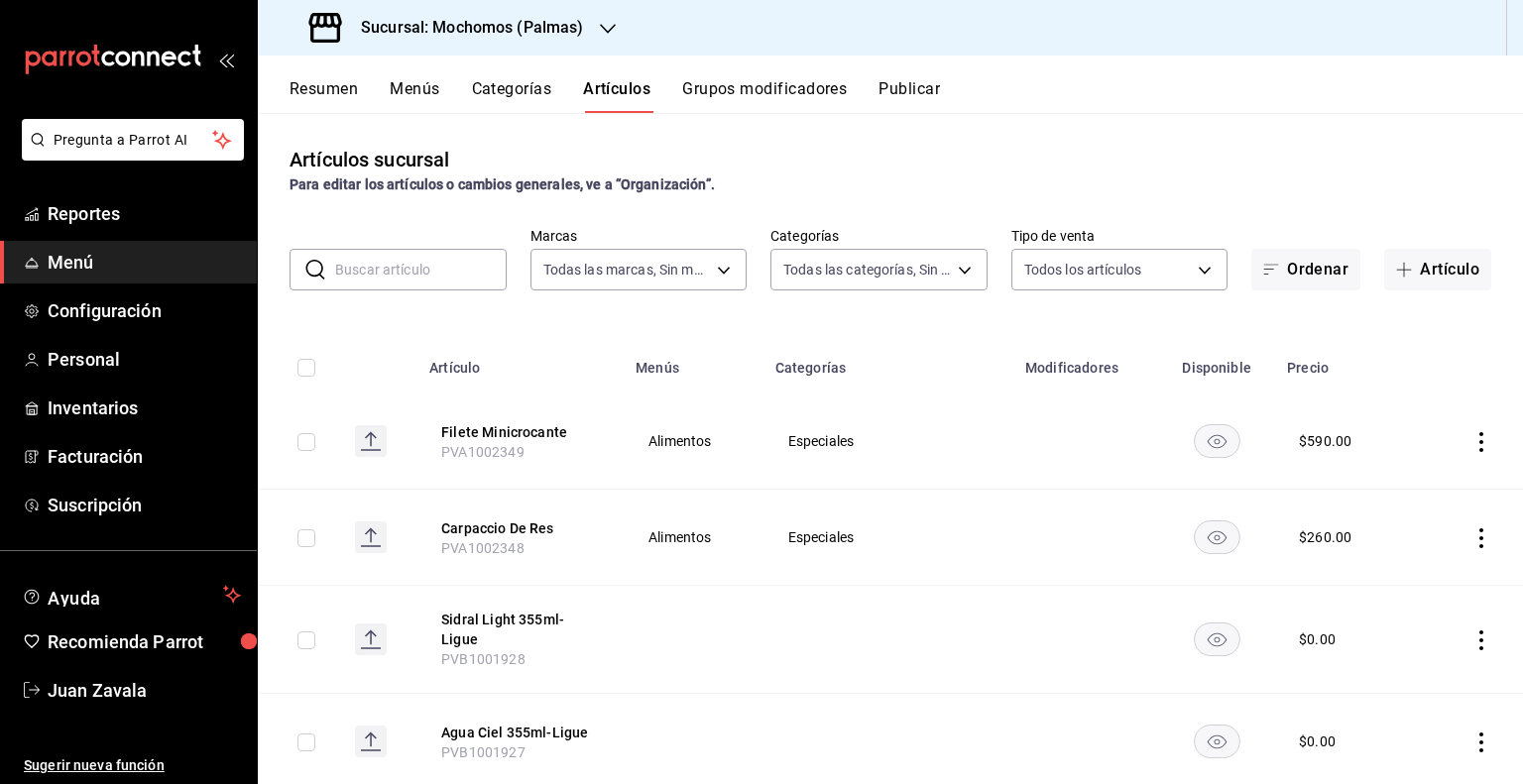 type on "[UUID_LIST]" 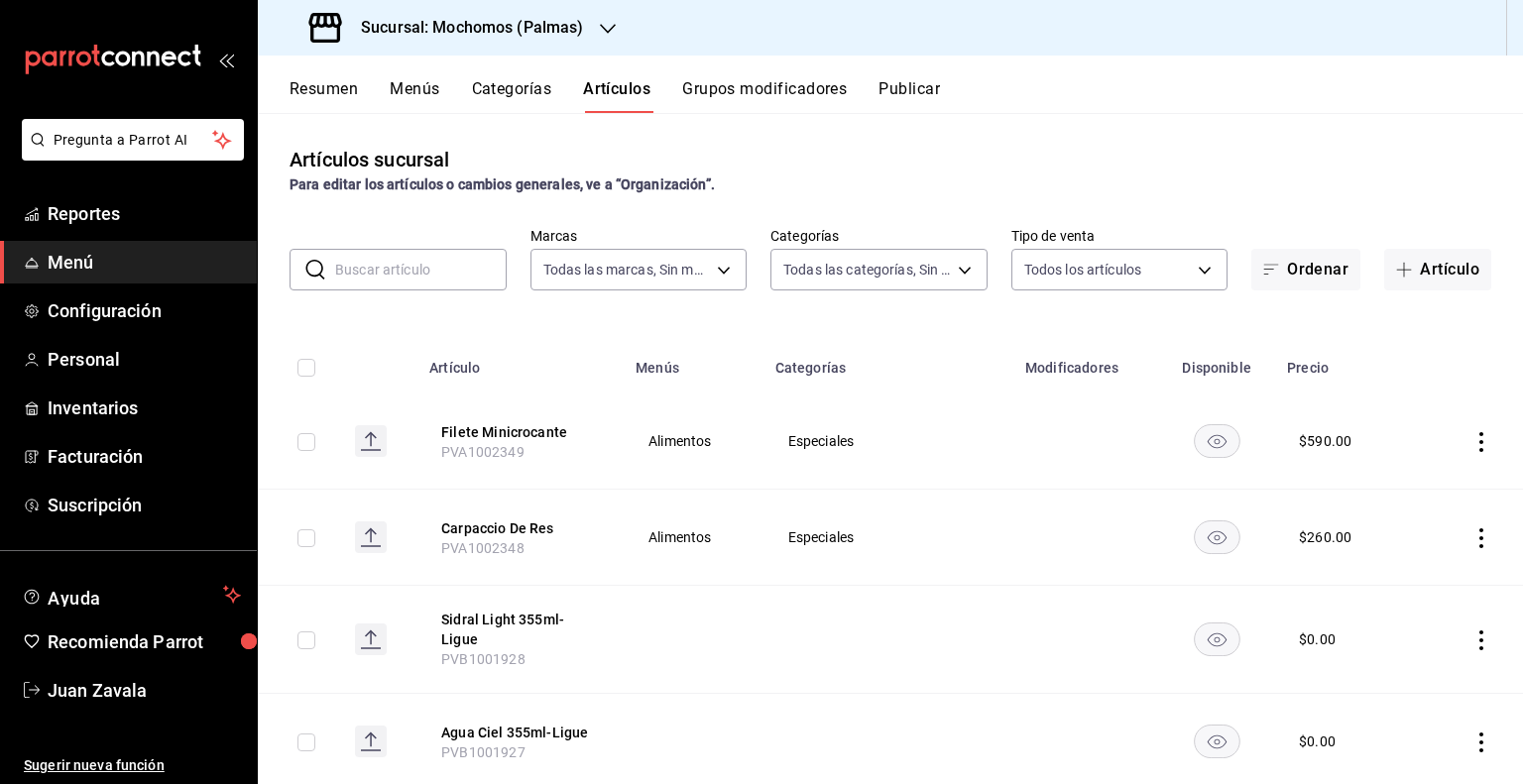 click at bounding box center [420, 270] 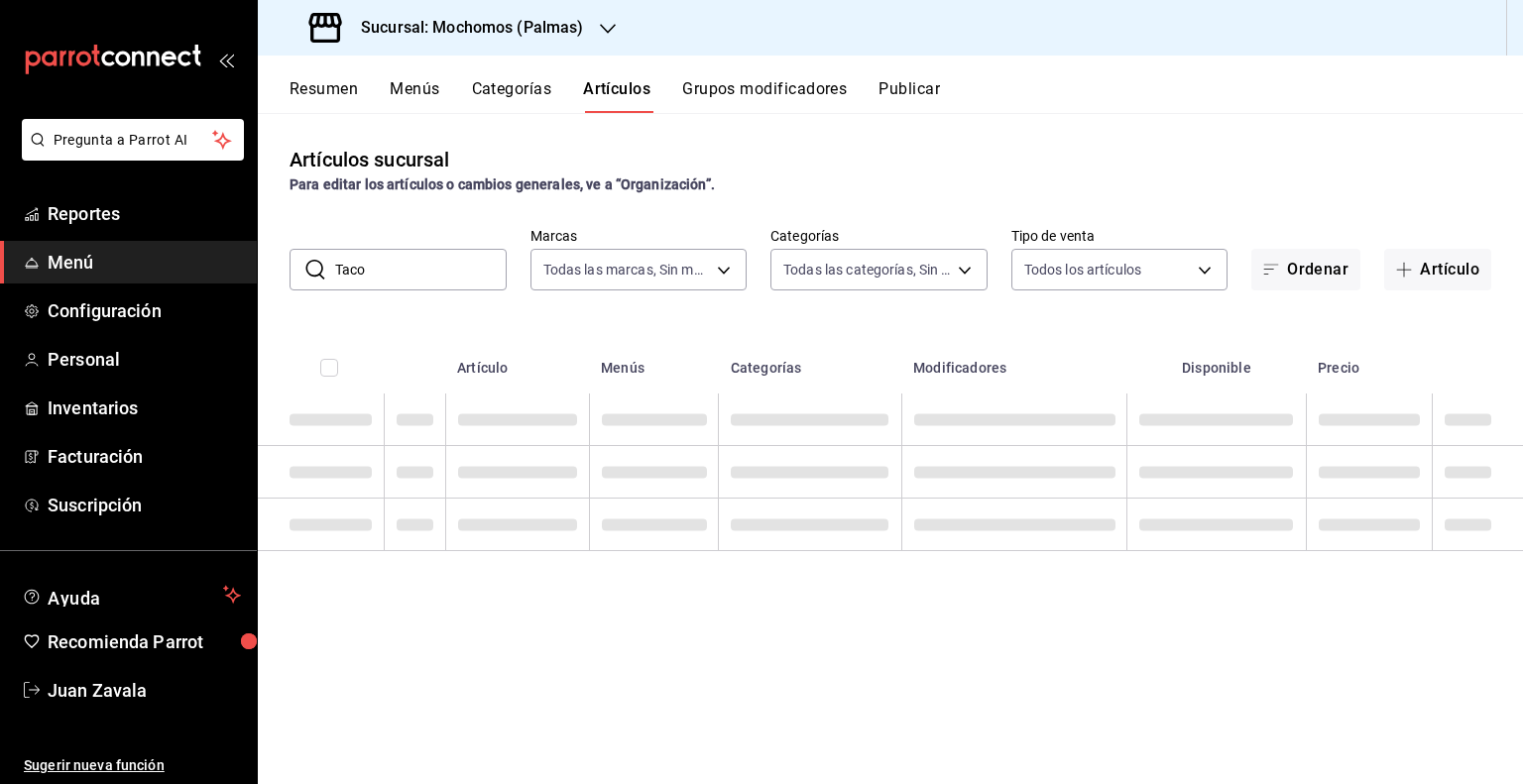 drag, startPoint x: 710, startPoint y: 295, endPoint x: 706, endPoint y: 312, distance: 17.464249 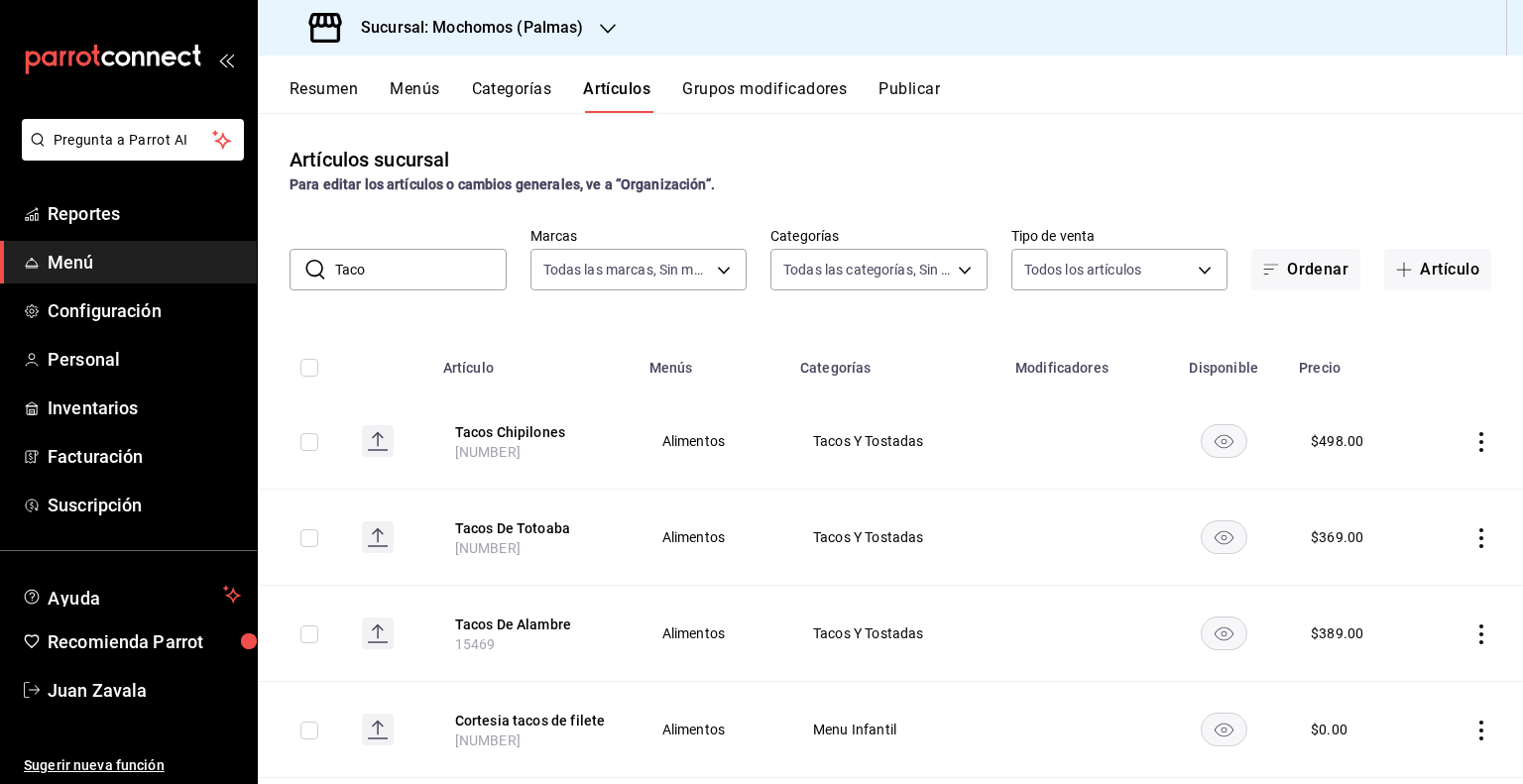 click on "Taco" at bounding box center [420, 270] 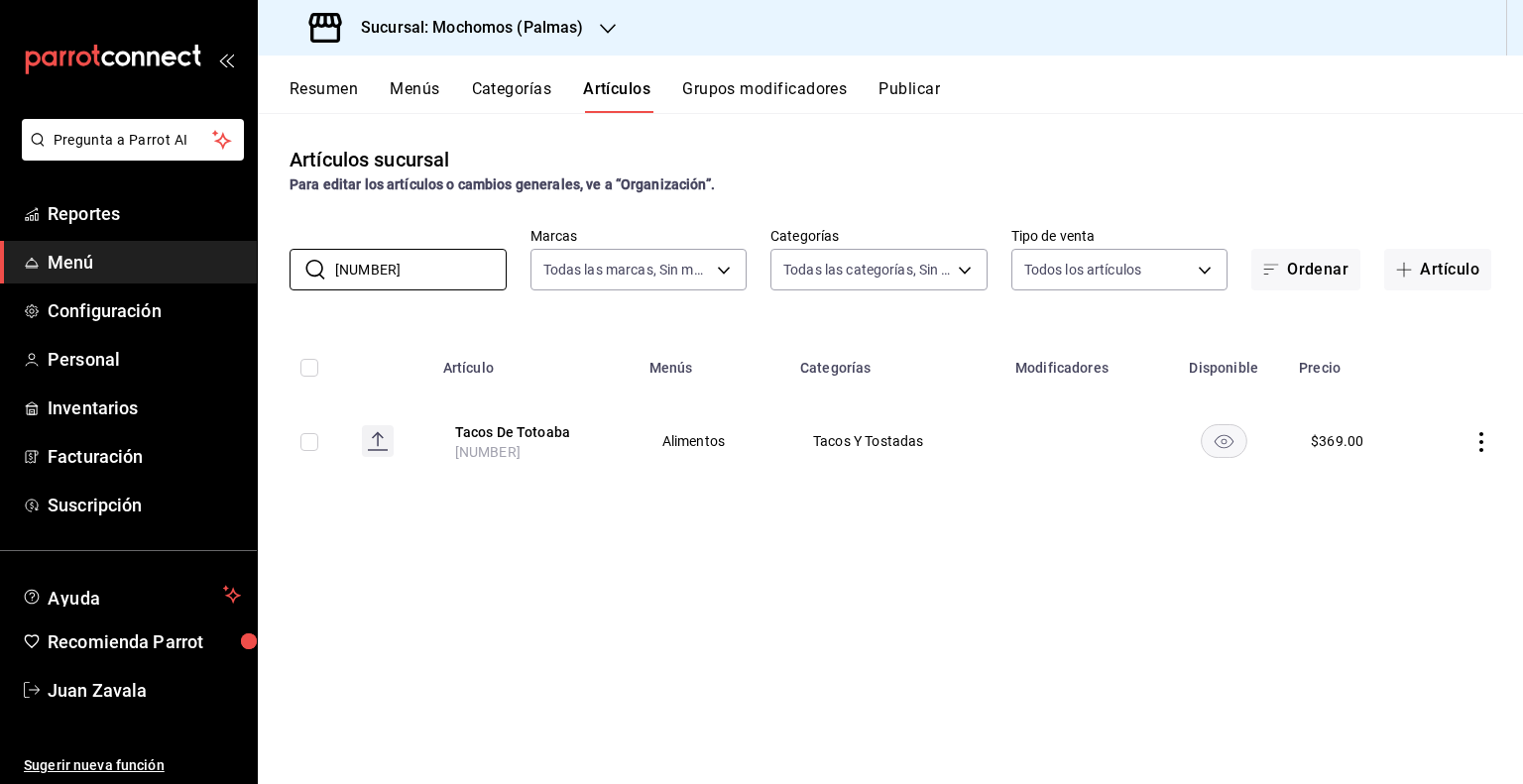click on "[NUMBER]" at bounding box center (488, 452) 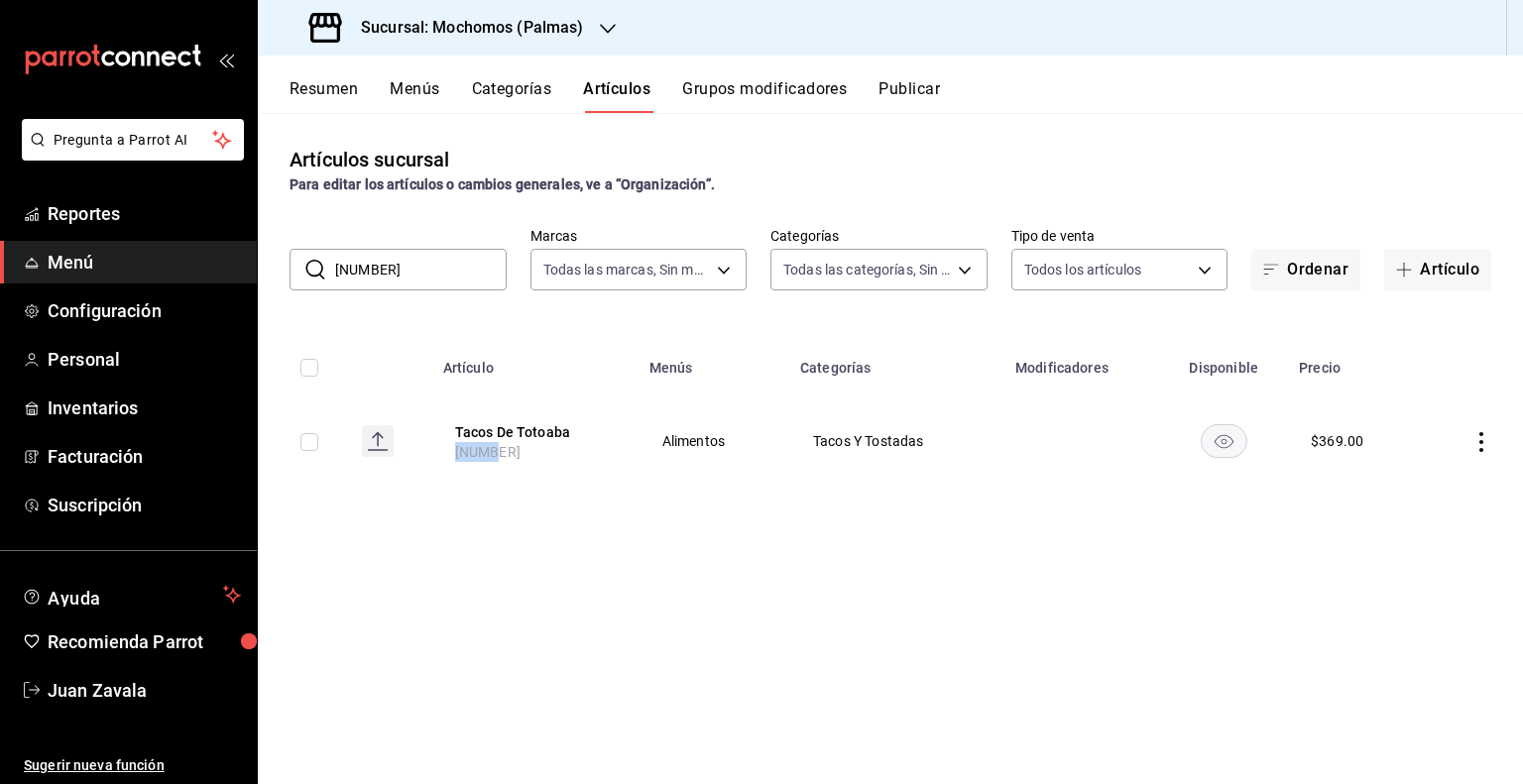 click on "[NUMBER]" at bounding box center [488, 452] 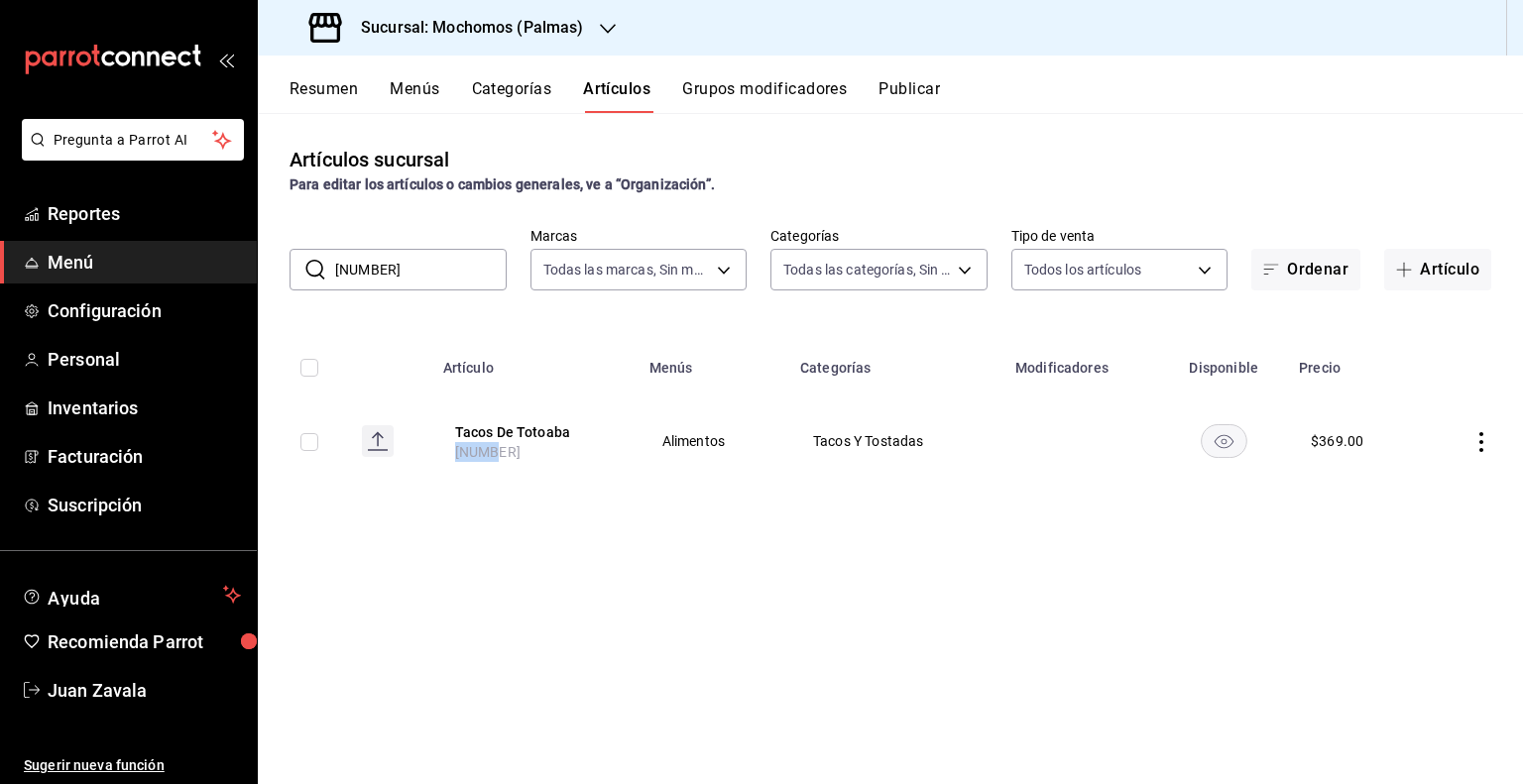 click on "Tacos De Totoaba [NUMBER]" at bounding box center (534, 441) 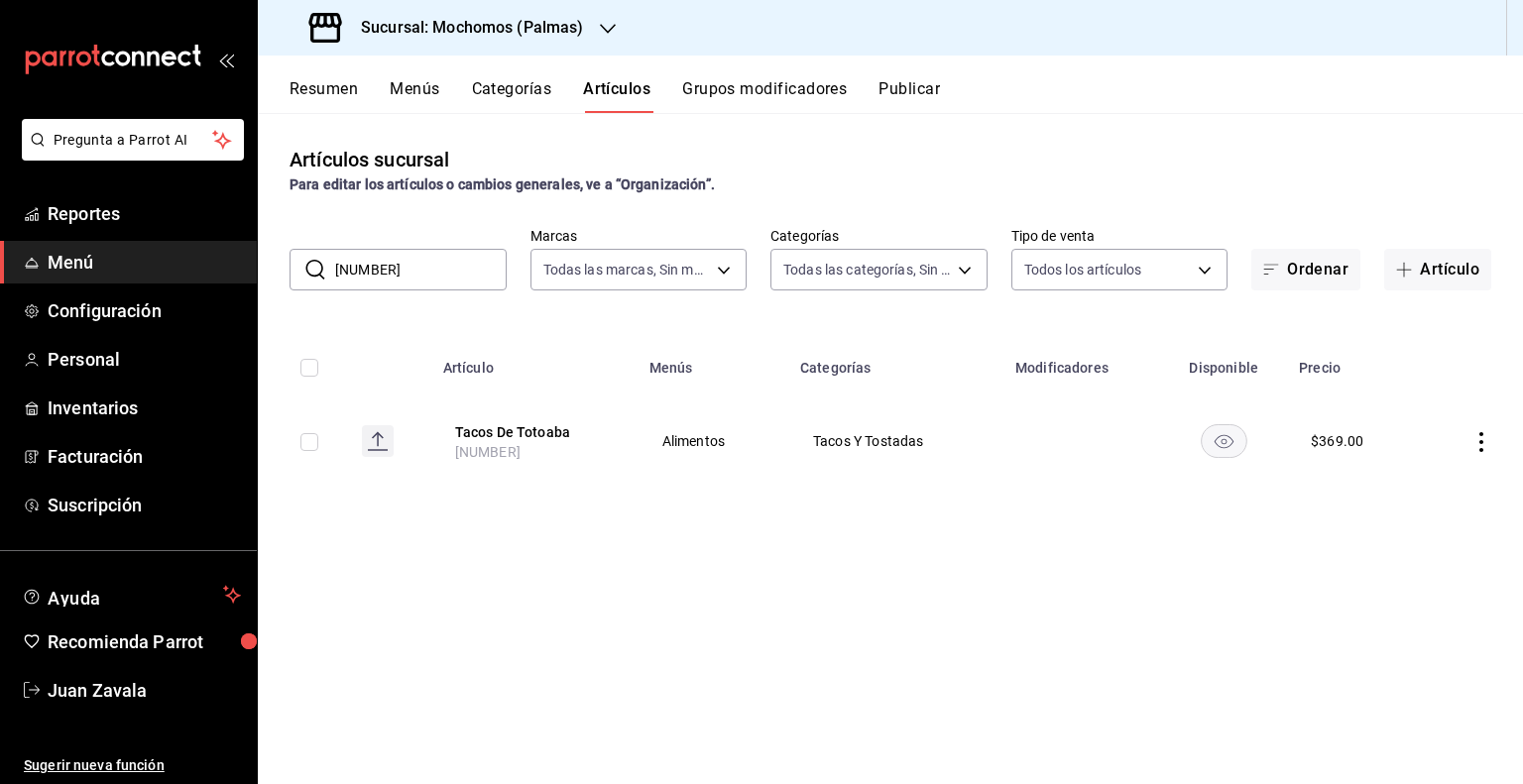click on "[NUMBER]" at bounding box center [420, 270] 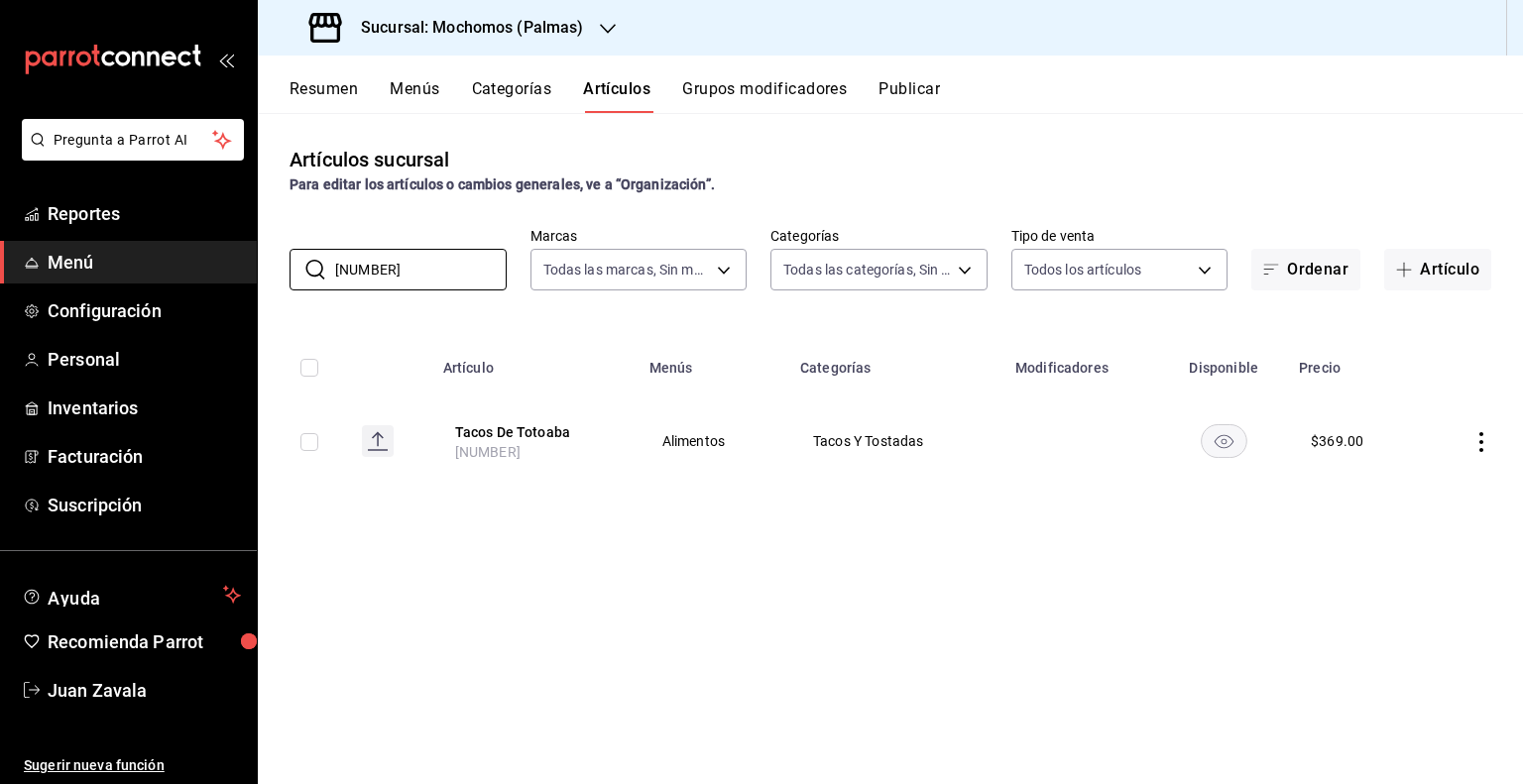 click on "Tacos De Totoaba [NUMBER]" at bounding box center [534, 441] 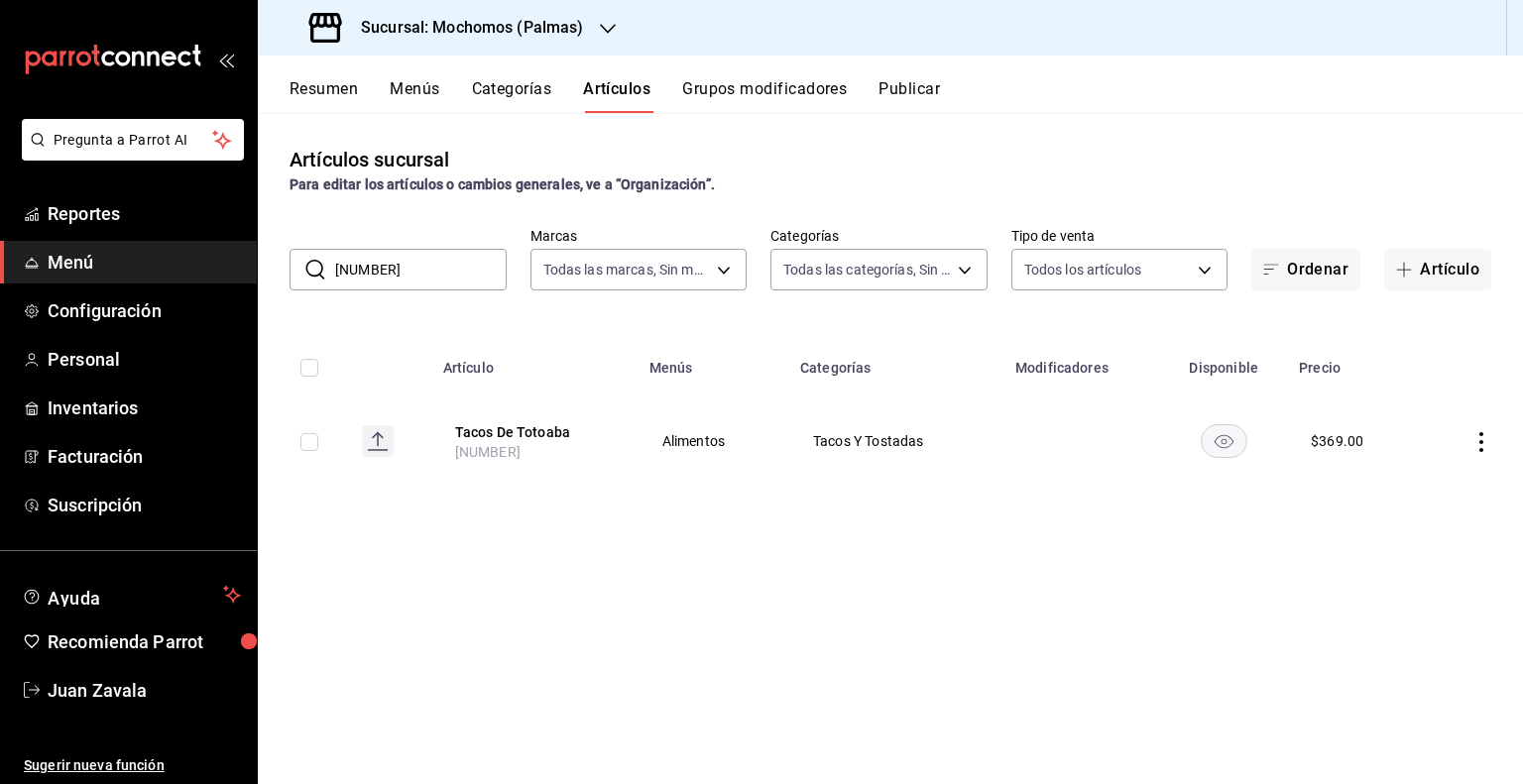 click on "[NUMBER]" at bounding box center [488, 452] 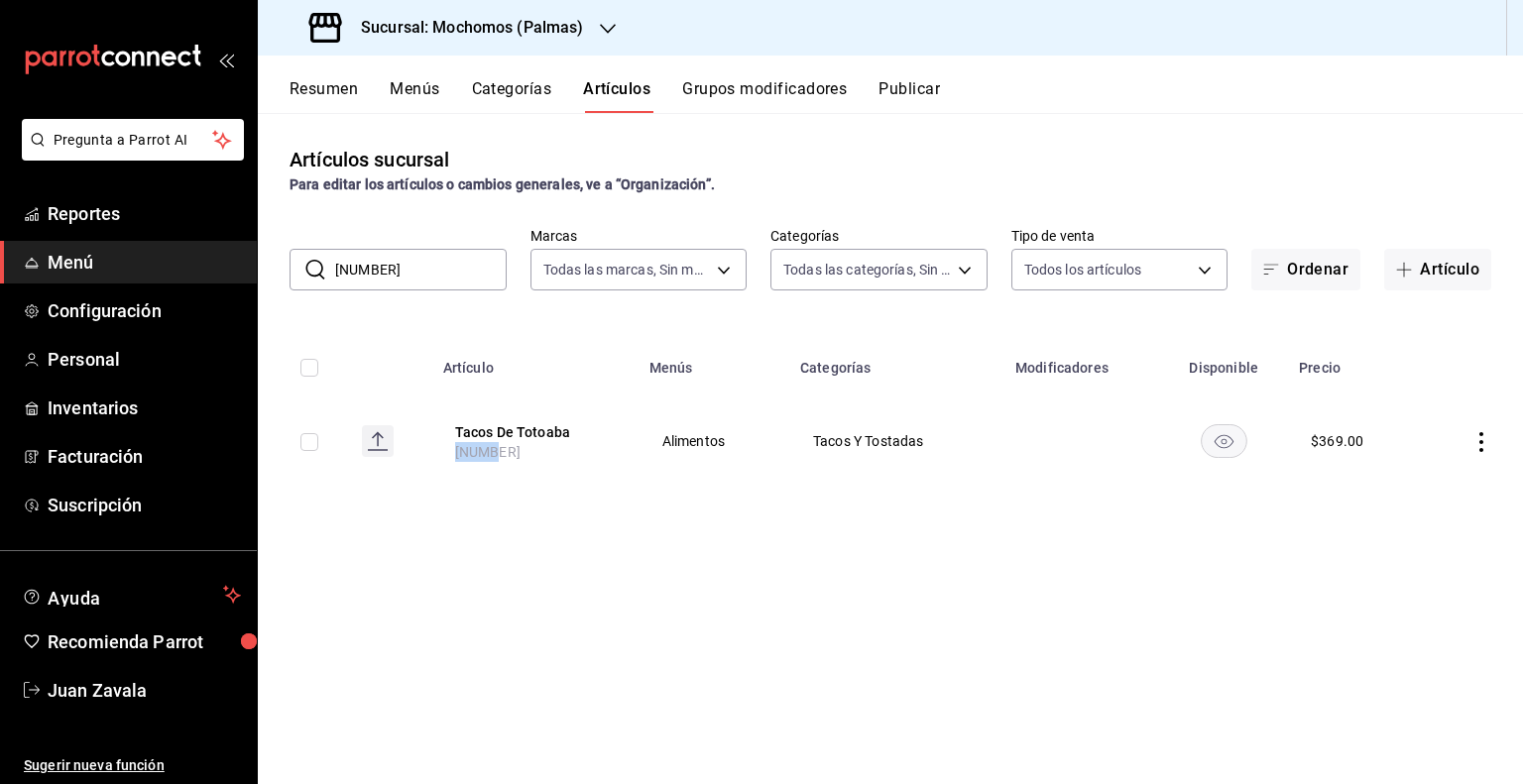 click on "[NUMBER]" at bounding box center (488, 452) 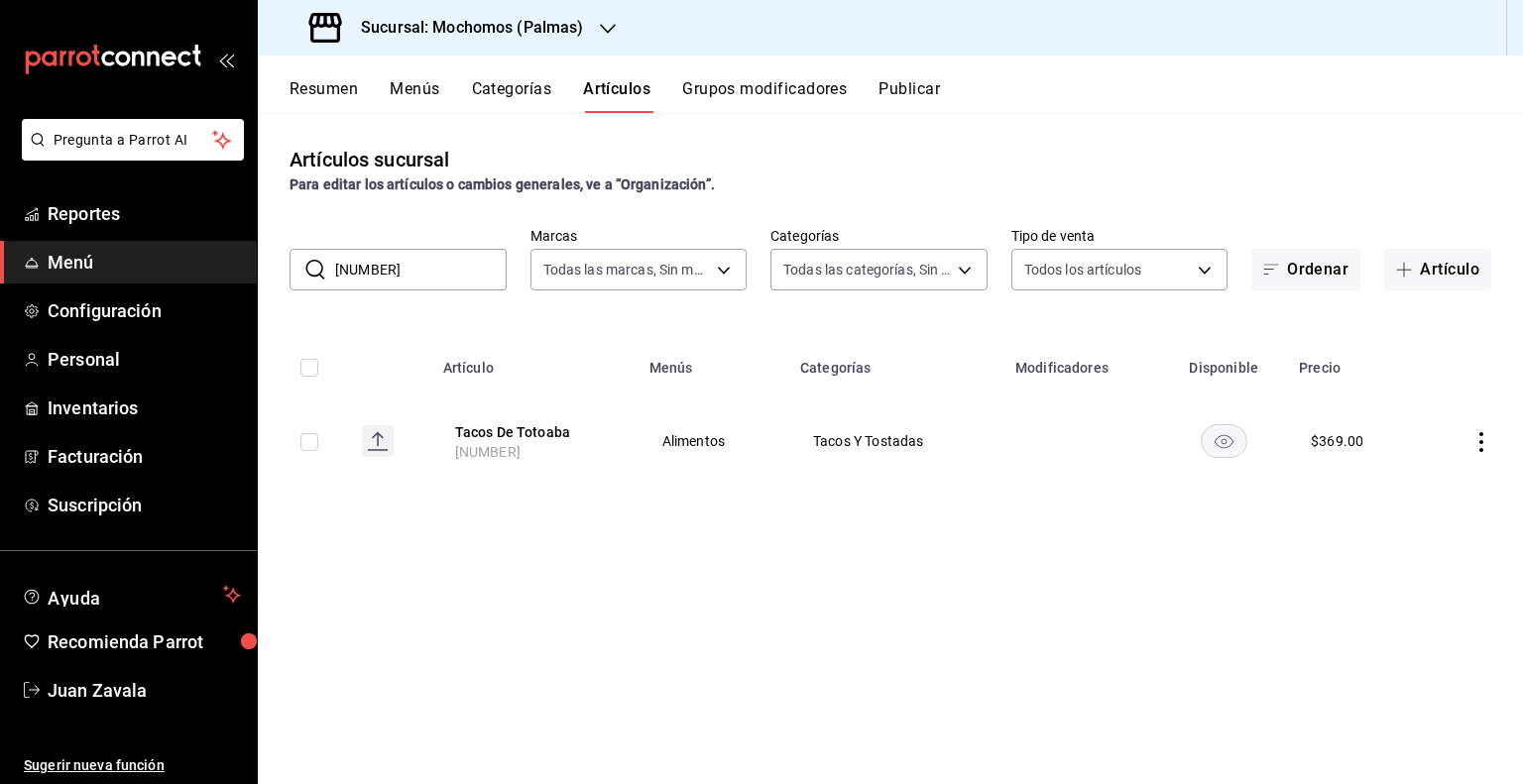 click on "Artículos sucursal Para editar los artículos o cambios generales, ve a “Organización”. ​ 13151 ​ Marcas Todas las marcas, Sin marca [UUID] Categorías Todas las categorías, Sin categoría Tipo de venta Todos los artículos ALL Ordenar Artículo Artículo Menús Categorías Modificadores Disponible Precio Tacos De Totoaba 13151 Alimentos Tacos Y Tostadas [PRICE]" at bounding box center [890, 448] 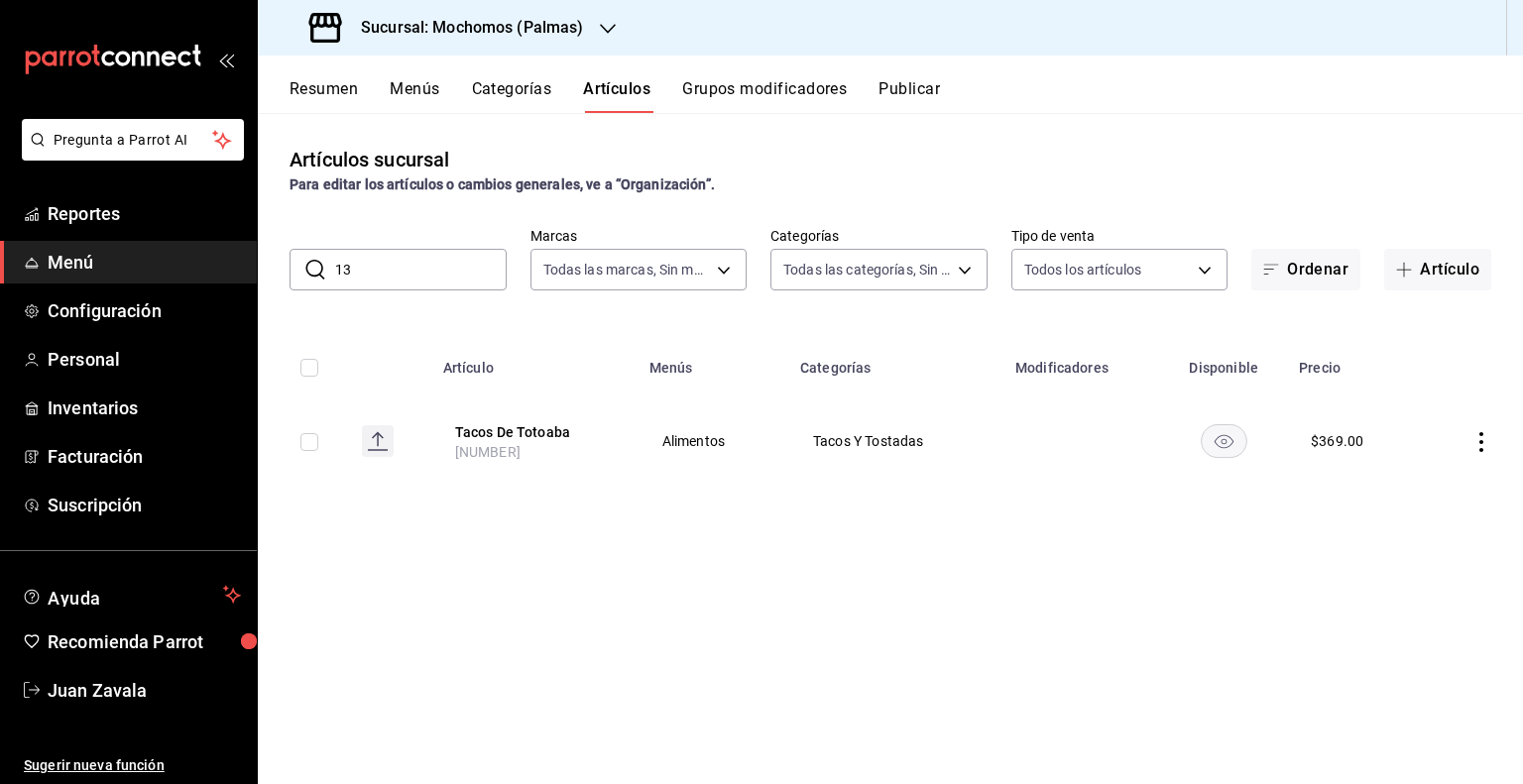 type on "1" 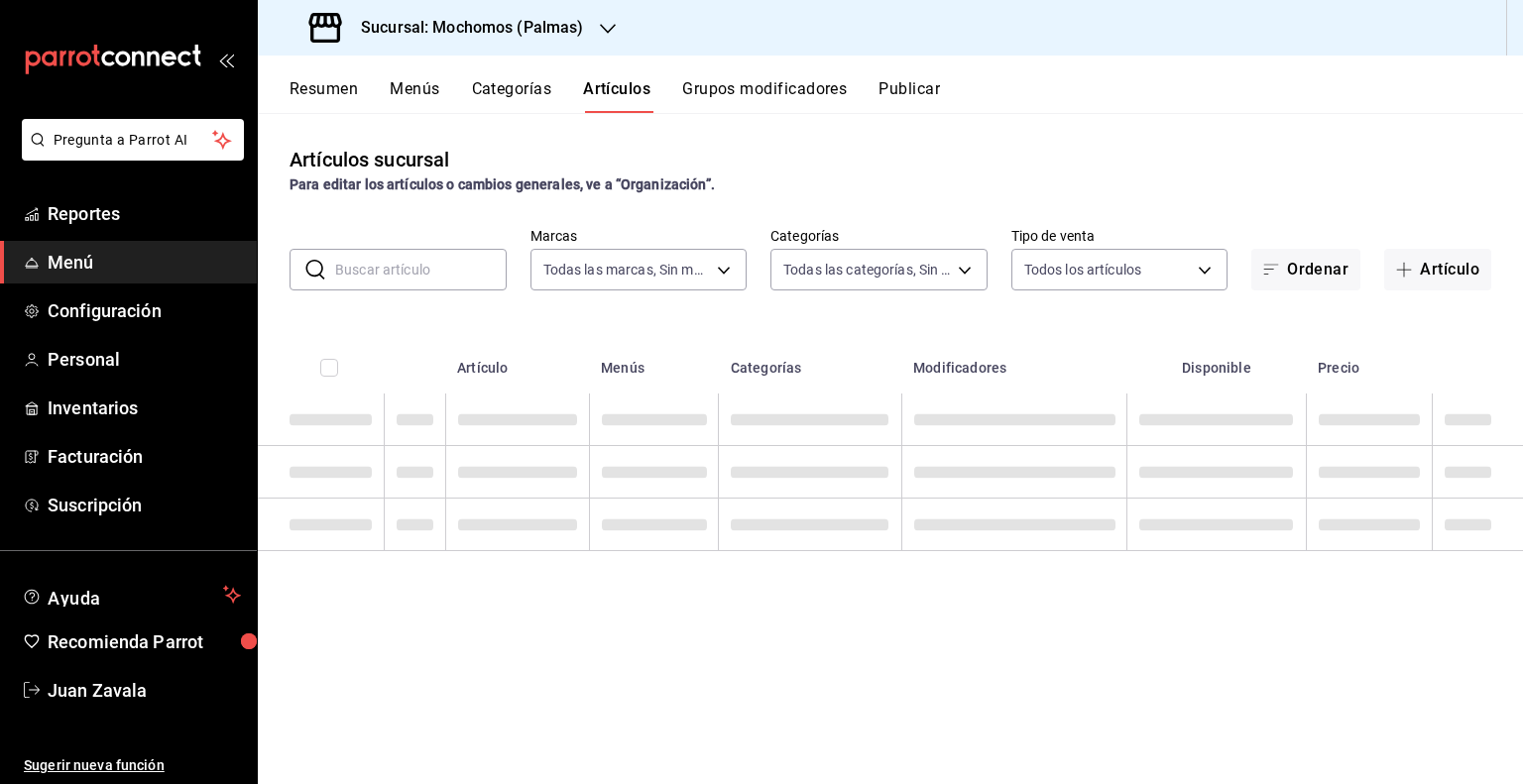 click on "Artículo" at bounding box center (517, 362) 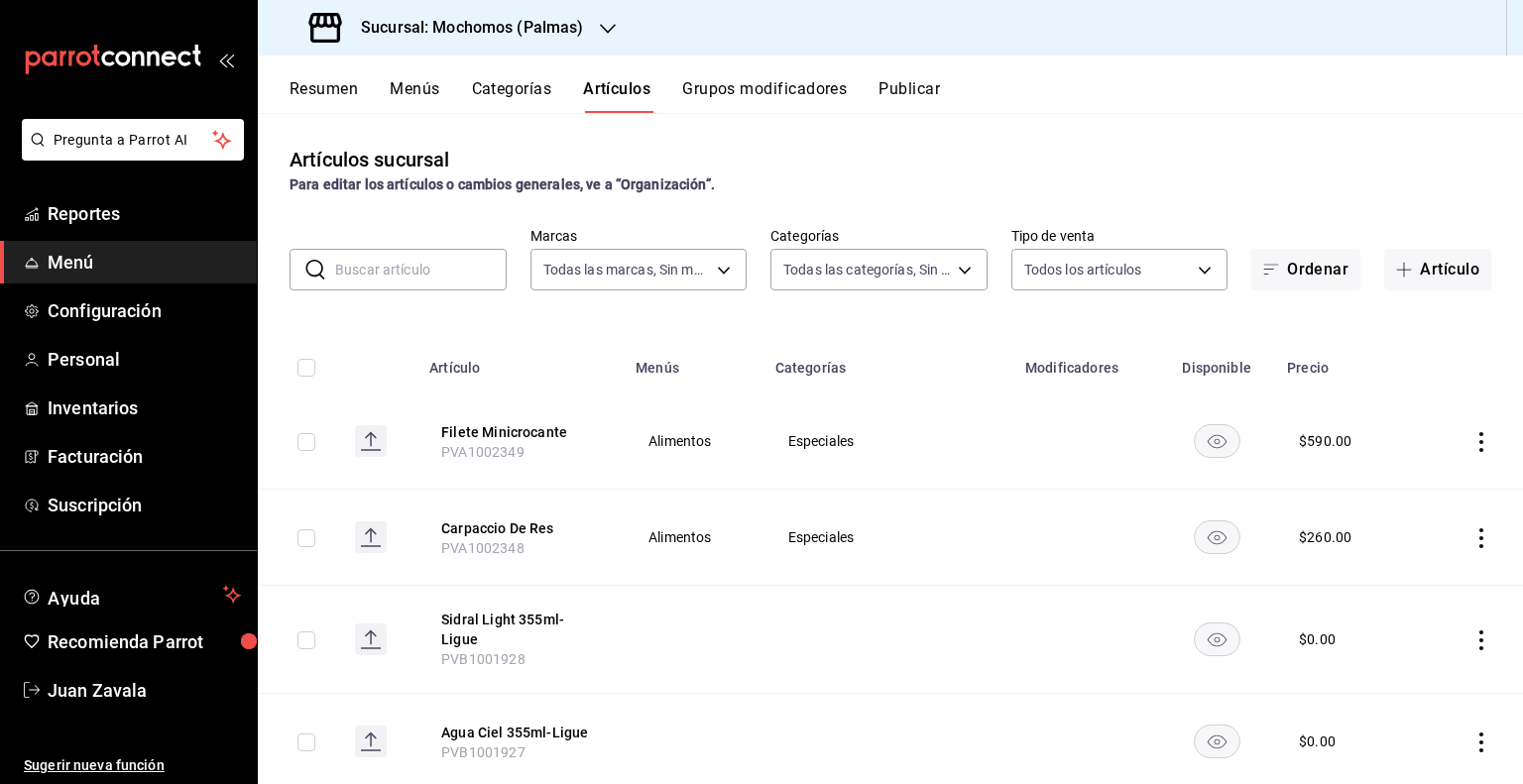 click at bounding box center [420, 270] 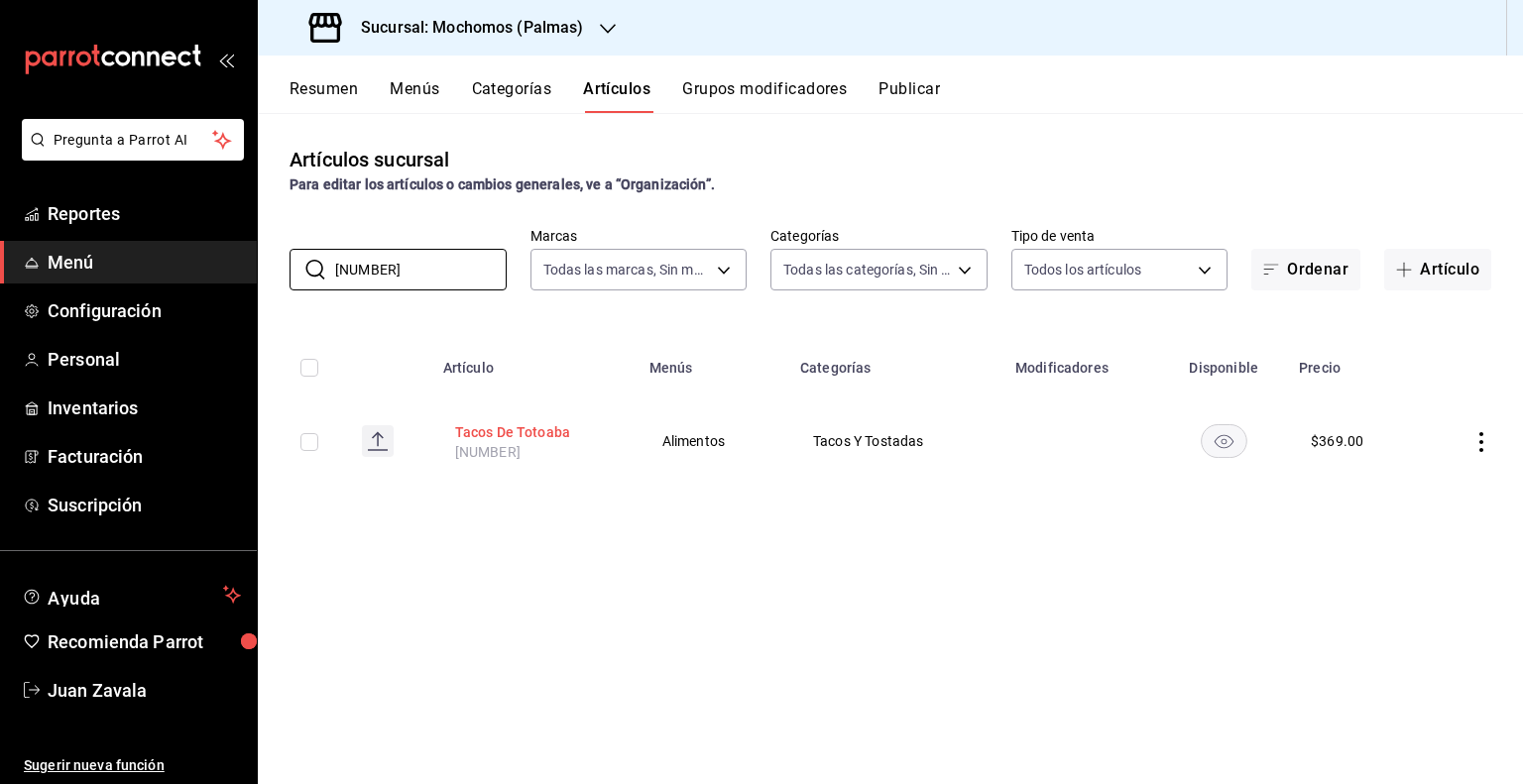 type on "[NUMBER]" 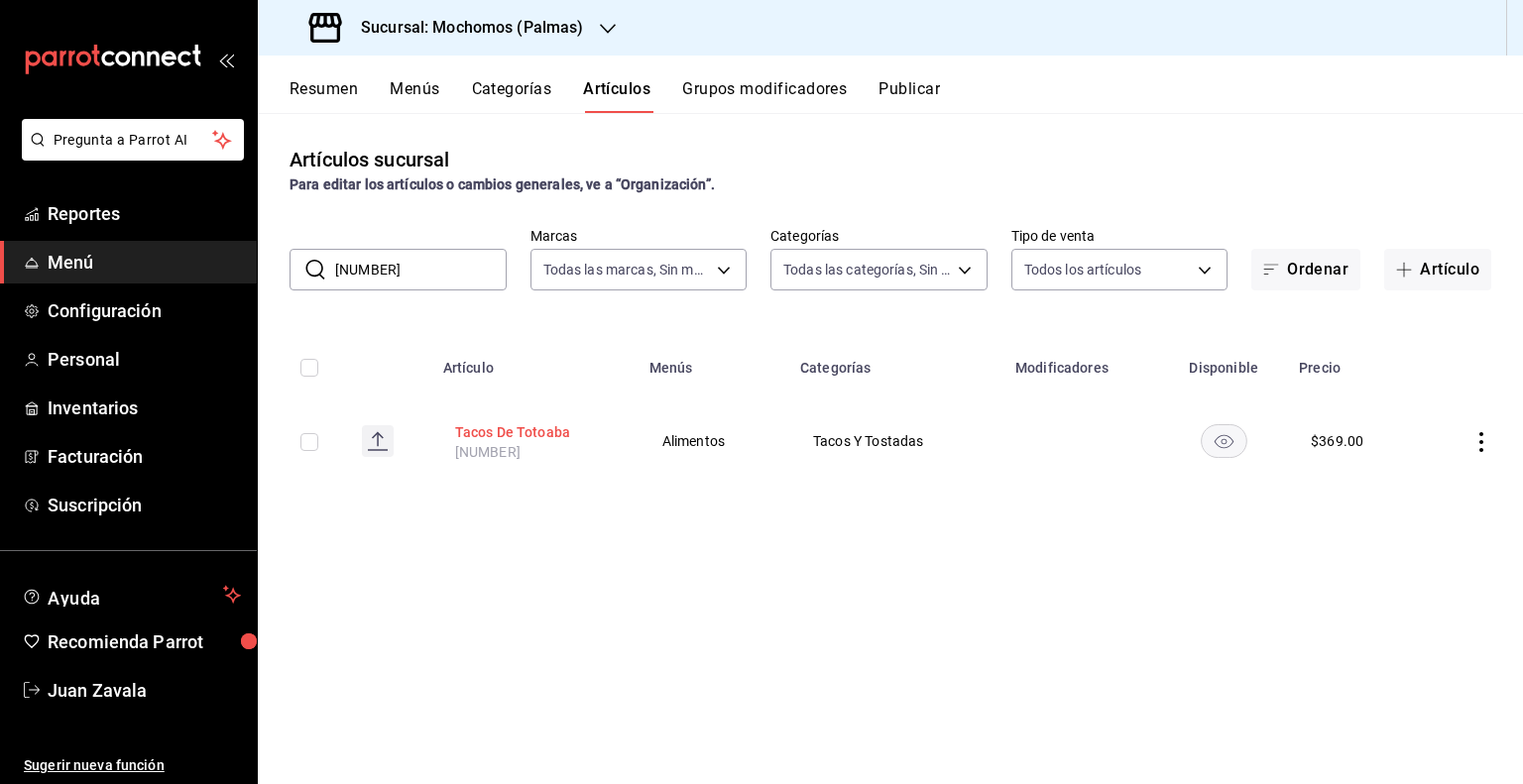 drag, startPoint x: 563, startPoint y: 429, endPoint x: 531, endPoint y: 439, distance: 33.526109 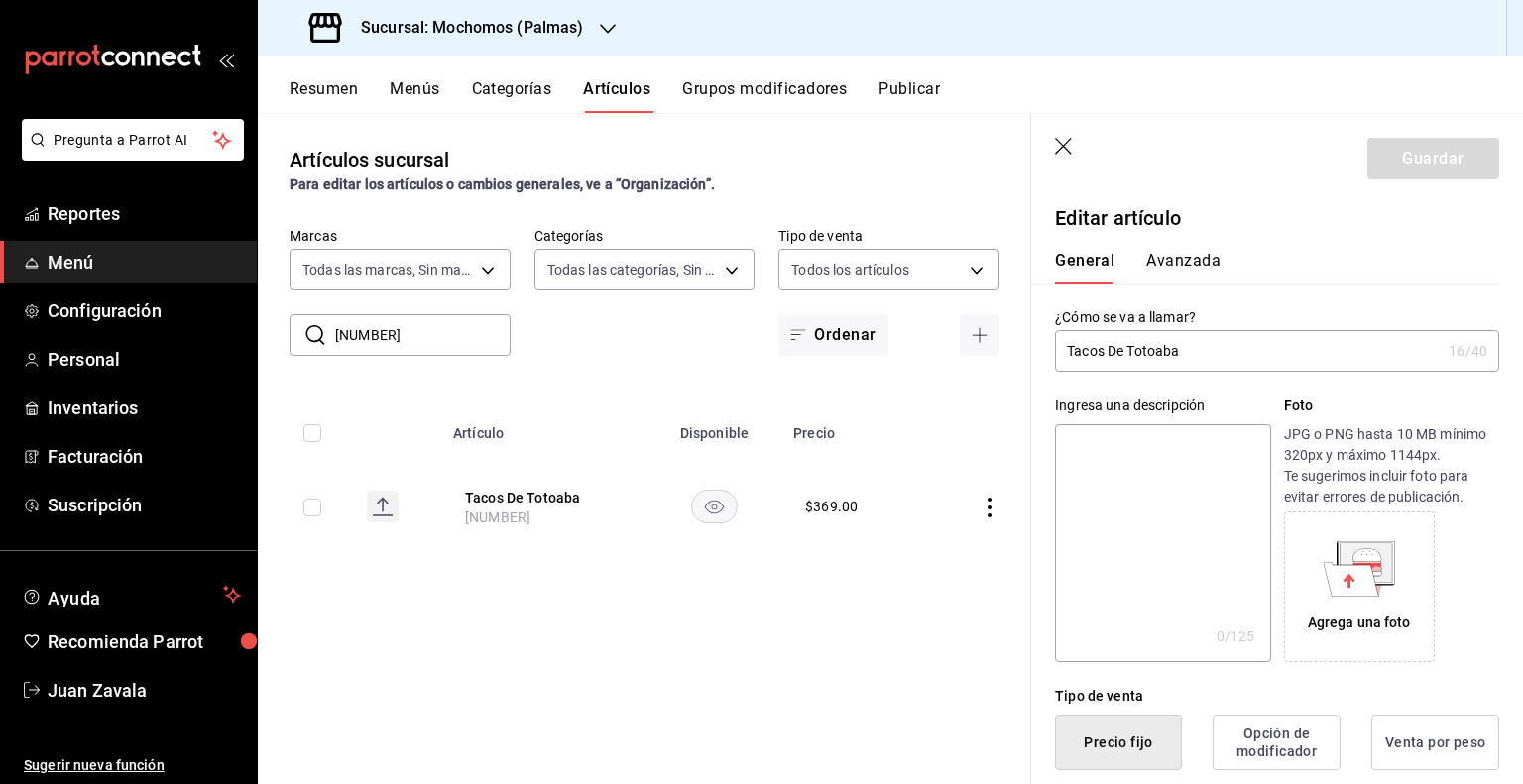 click on "Tacos De Totoaba" at bounding box center [1247, 351] 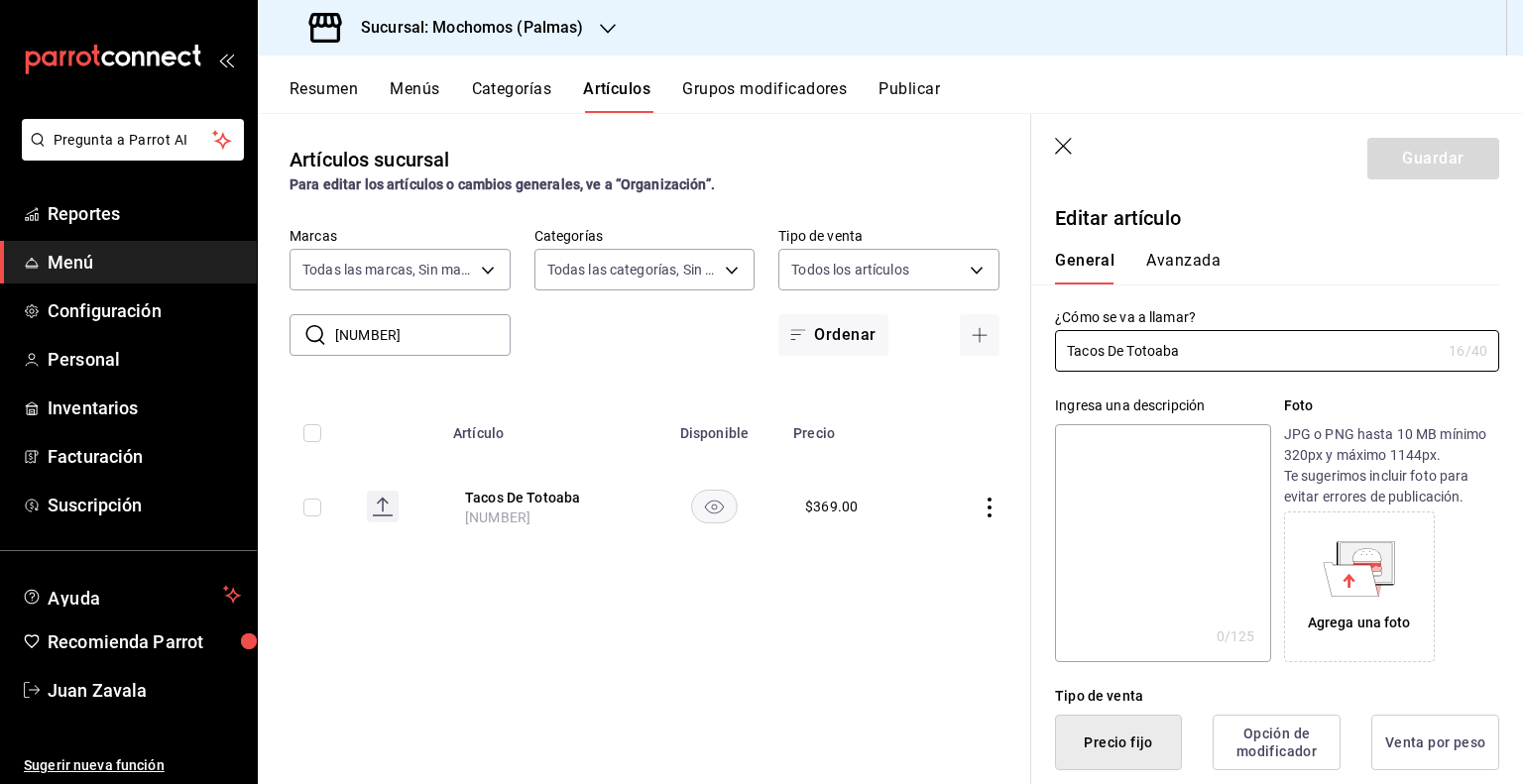 click on "Tacos De Totoaba [NUMBER]" at bounding box center [544, 506] 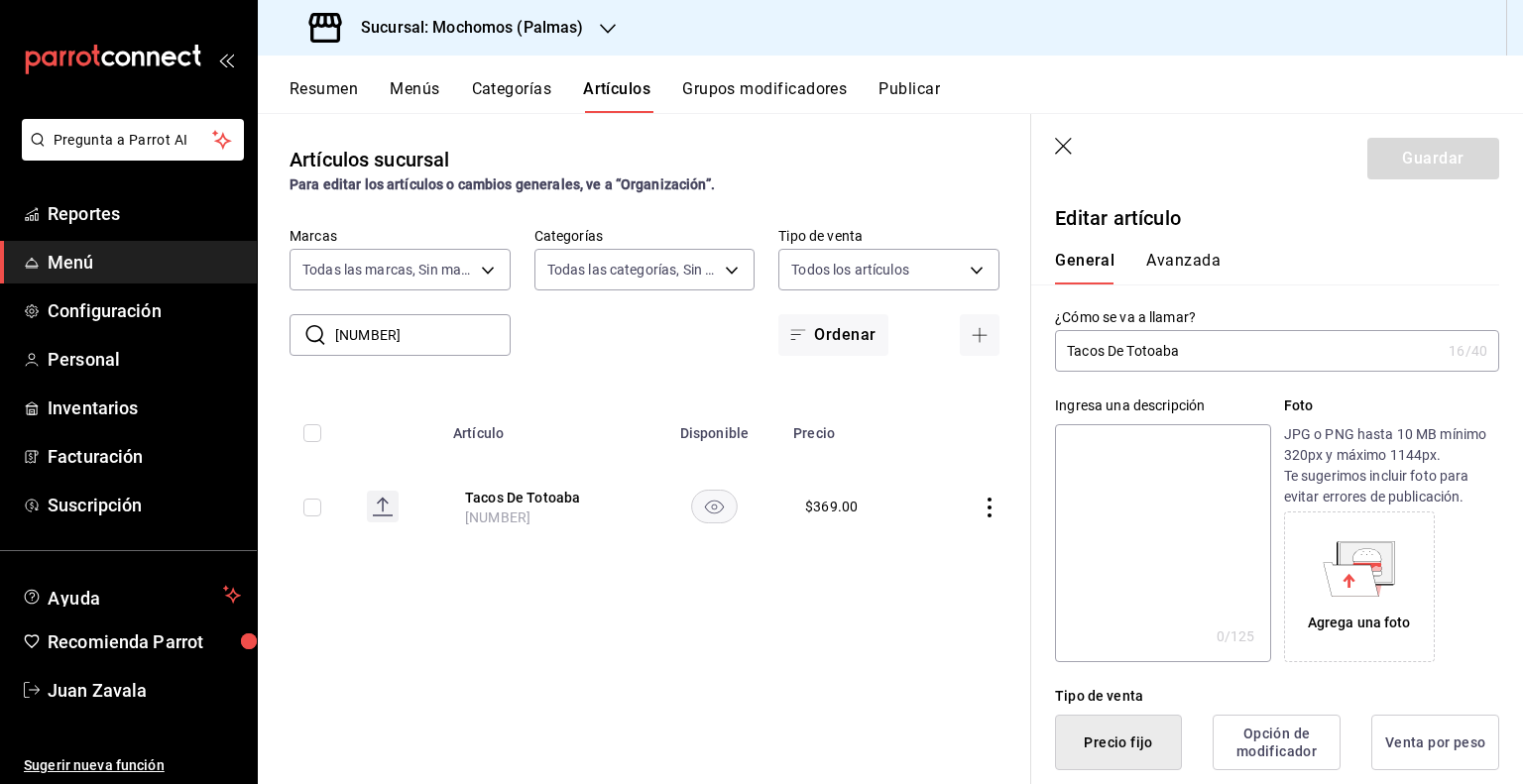 click on "Tacos De Totoaba [NUMBER]" at bounding box center (544, 506) 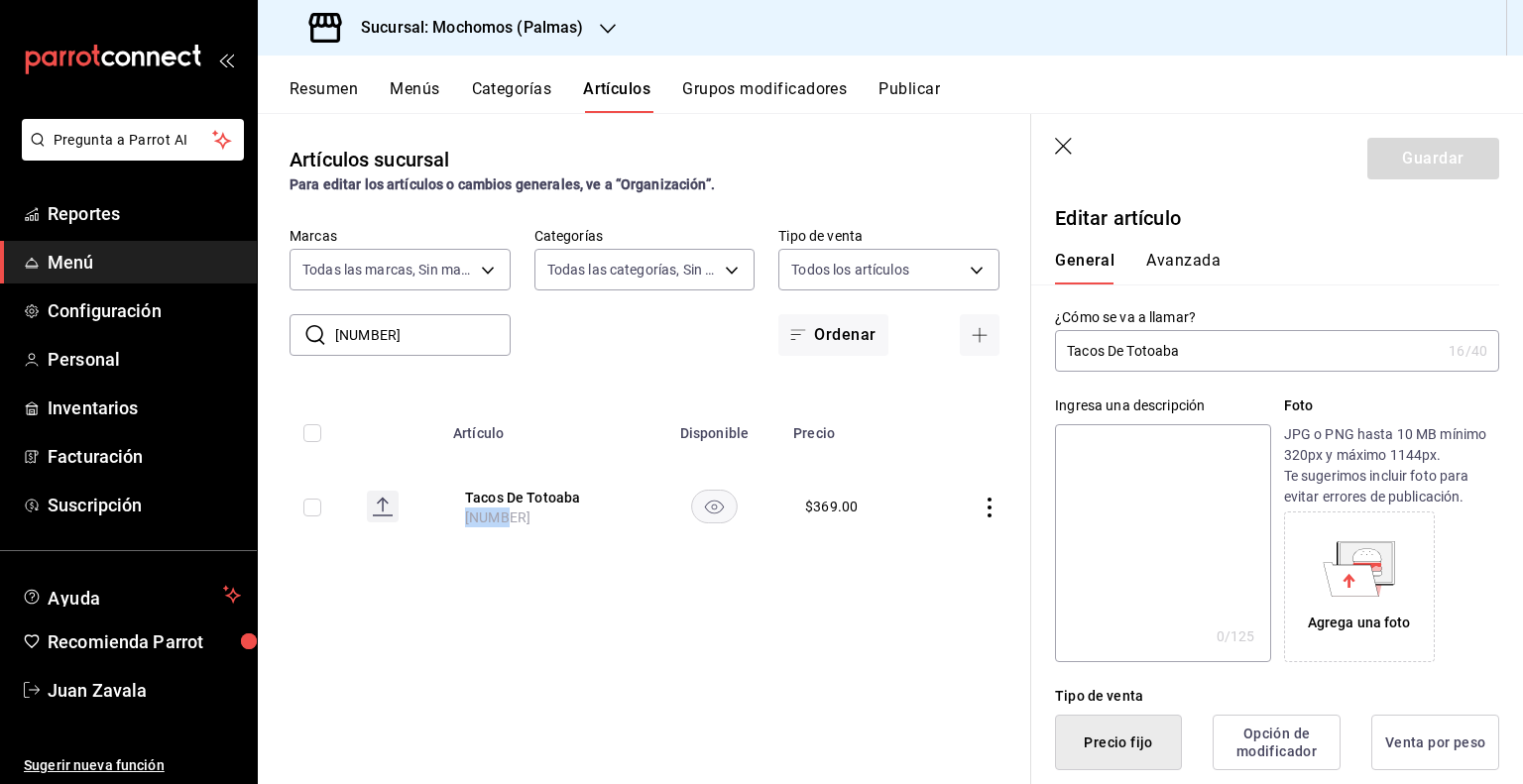 click on "[NUMBER]" at bounding box center (498, 517) 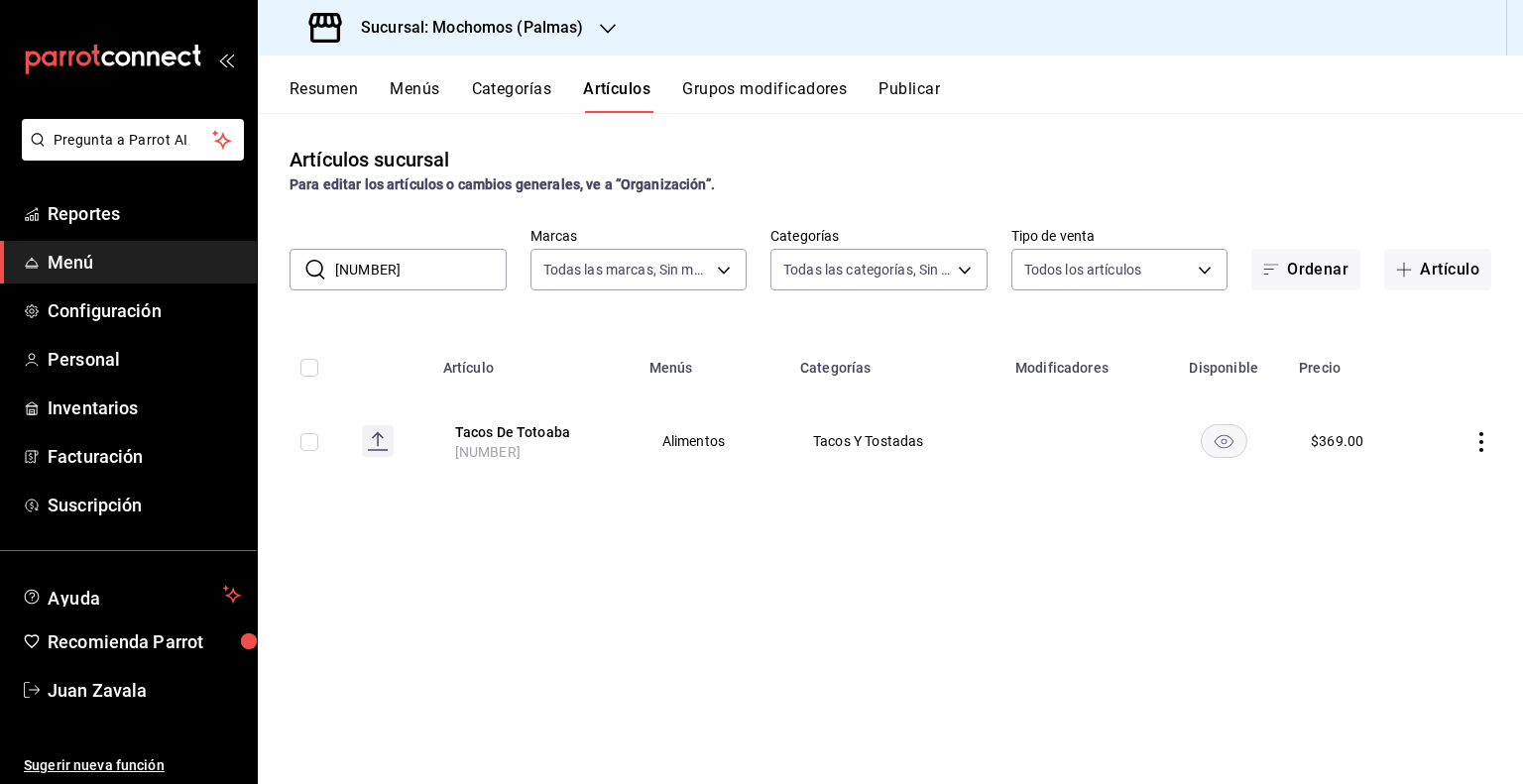 click on "Sucursal: Mochomos (Palmas)" at bounding box center (464, 28) 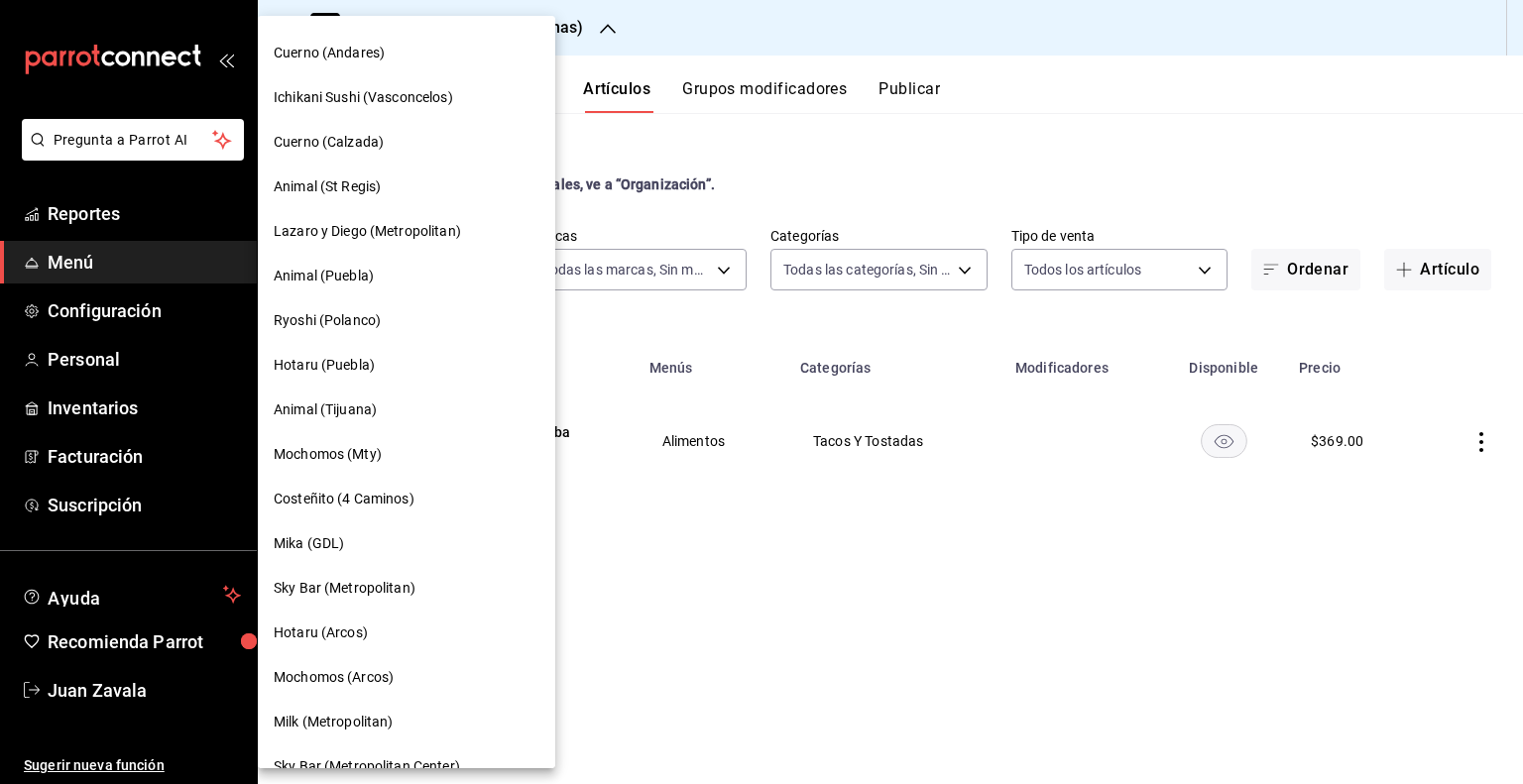 scroll, scrollTop: 1181, scrollLeft: 0, axis: vertical 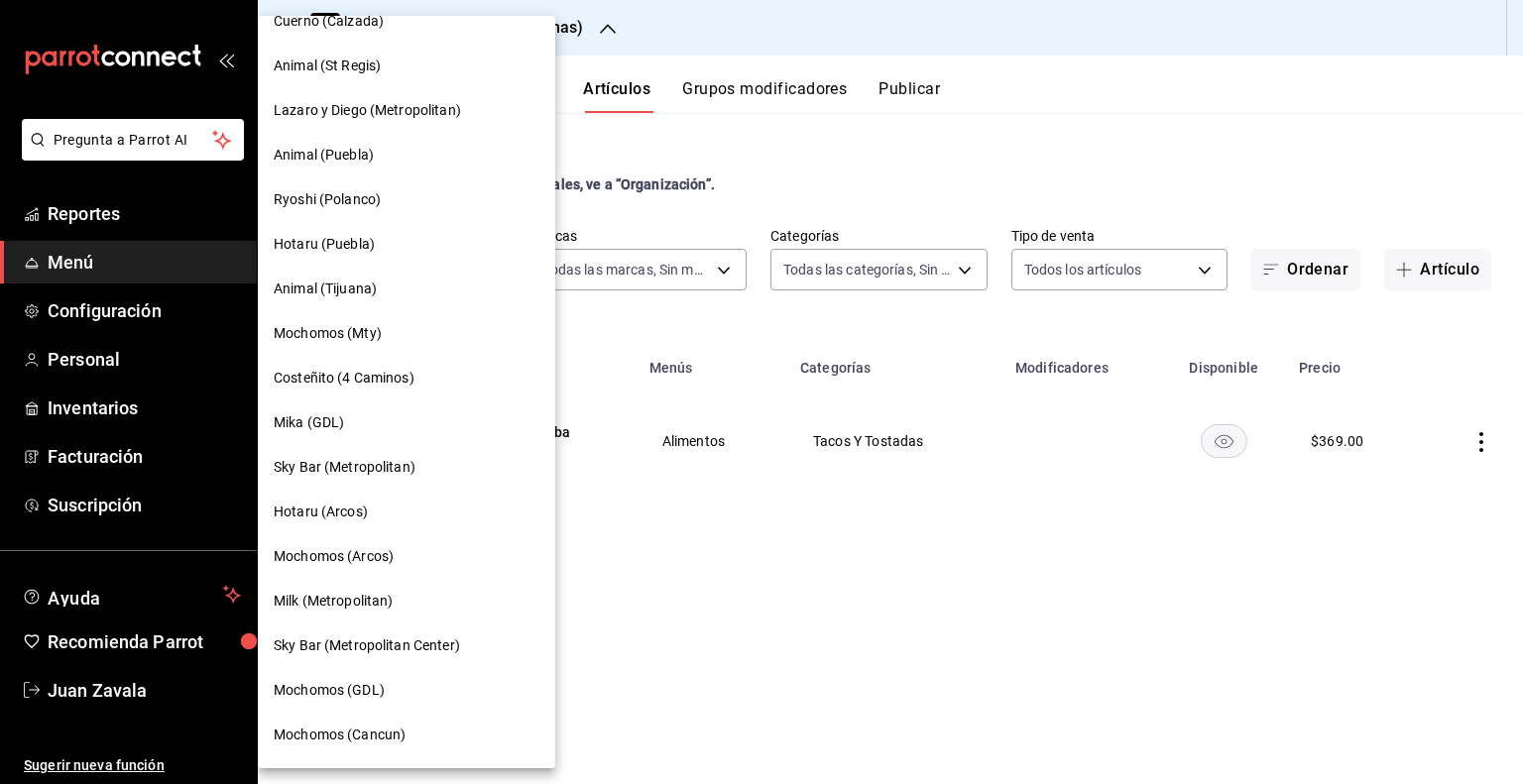 click on "Milk (Metropolitan)" at bounding box center (333, 601) 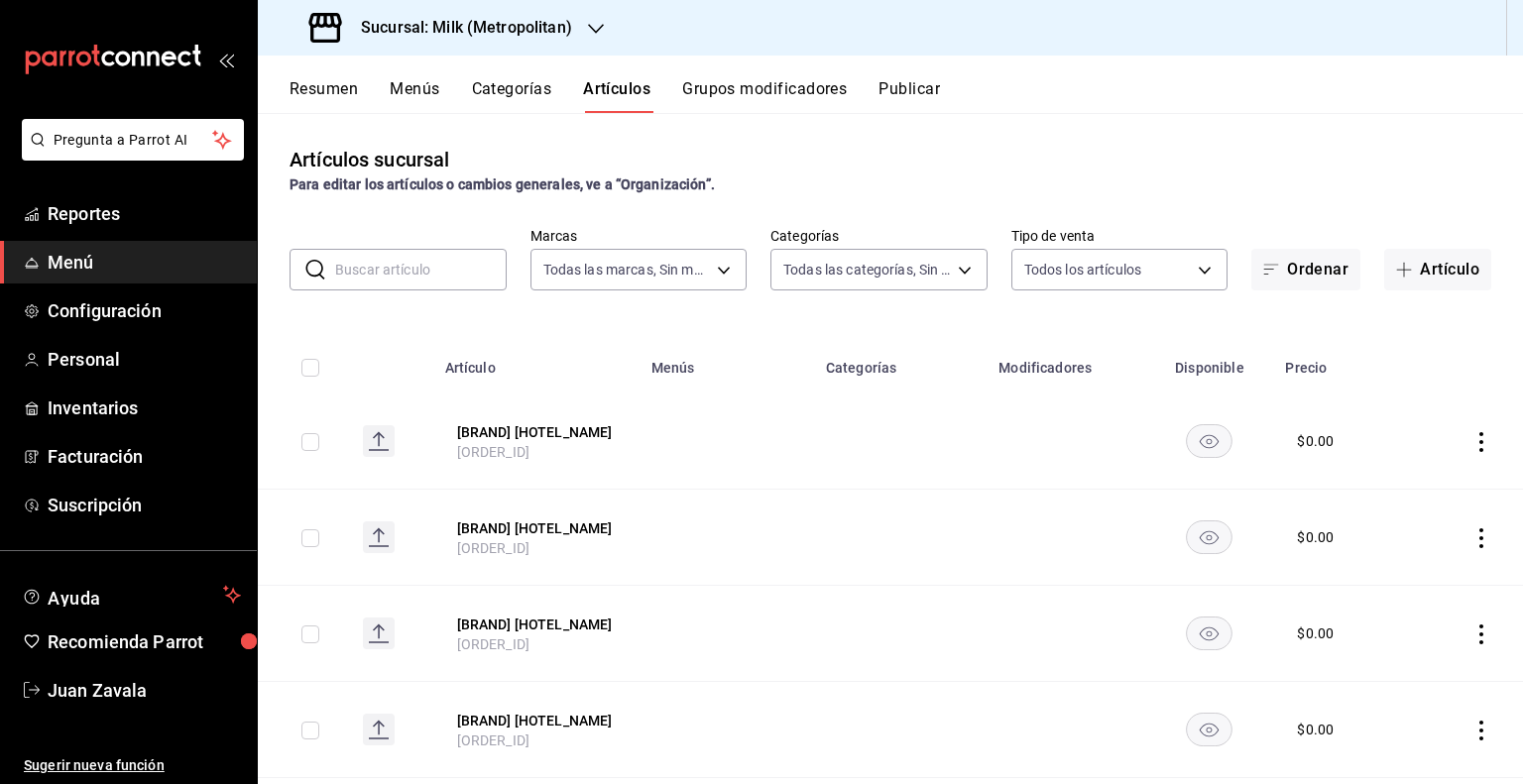 type on "57c9fc47-e65f-4221-a10c-96a6466a6251" 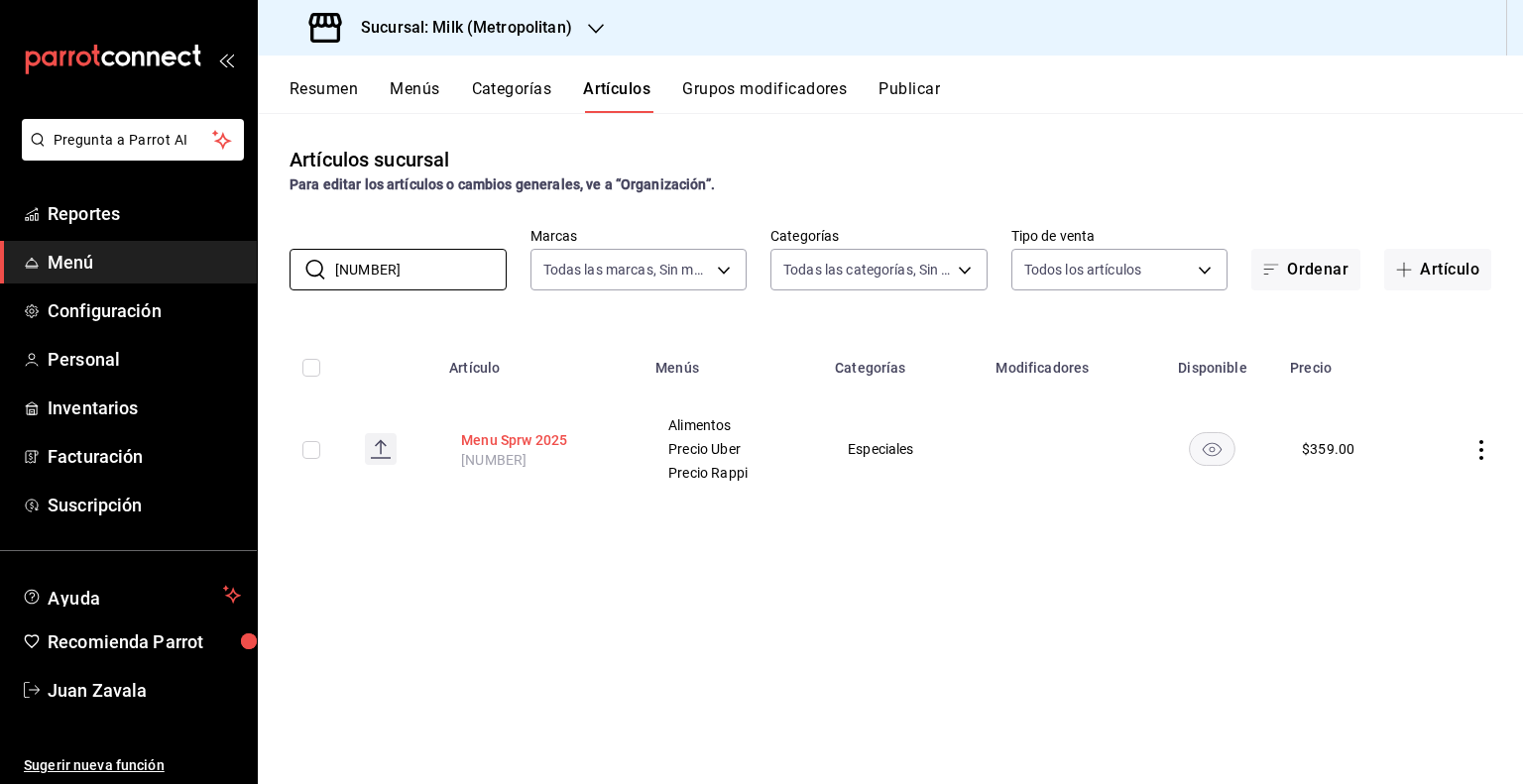type on "[NUMBER]" 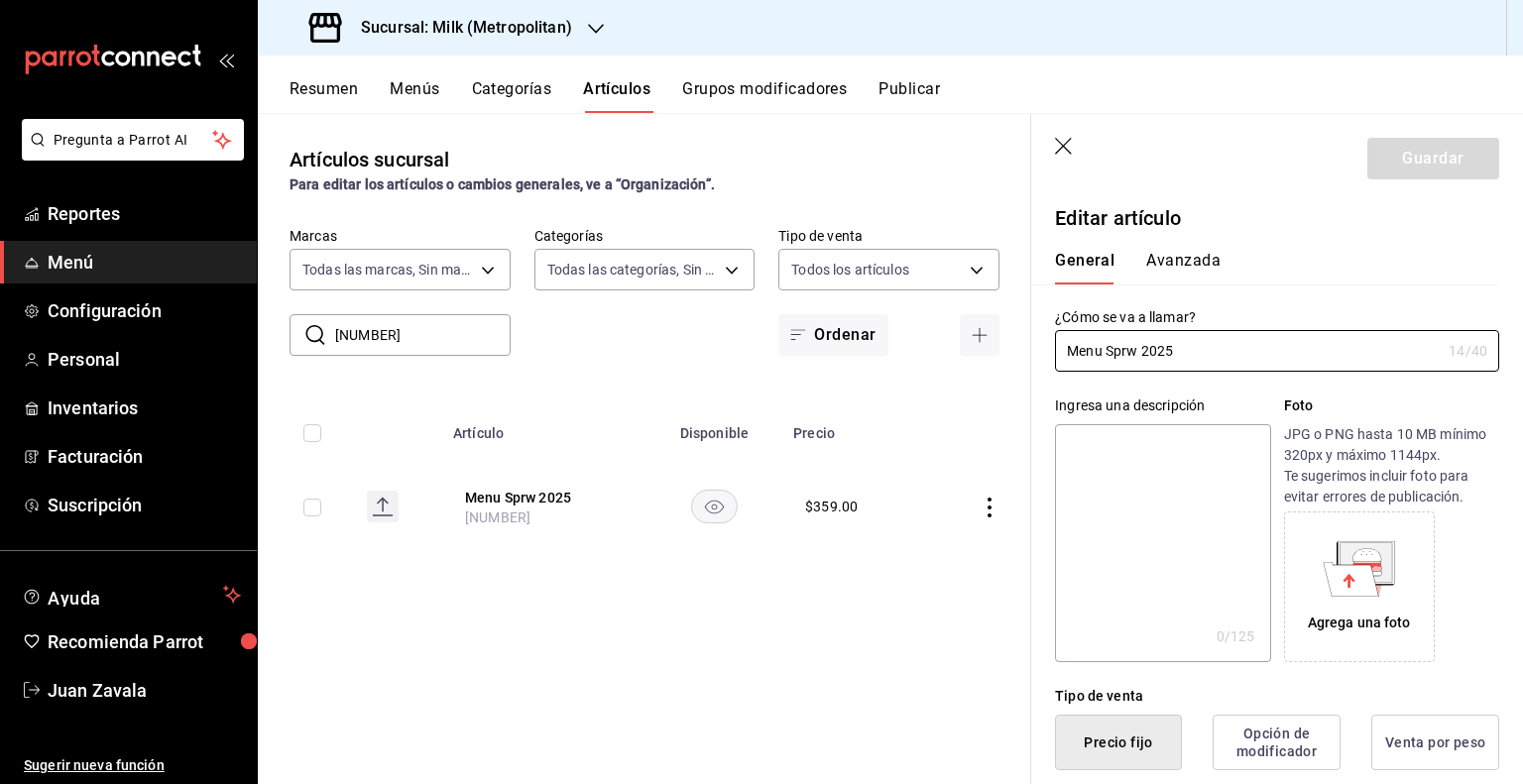 type on "$359.00" 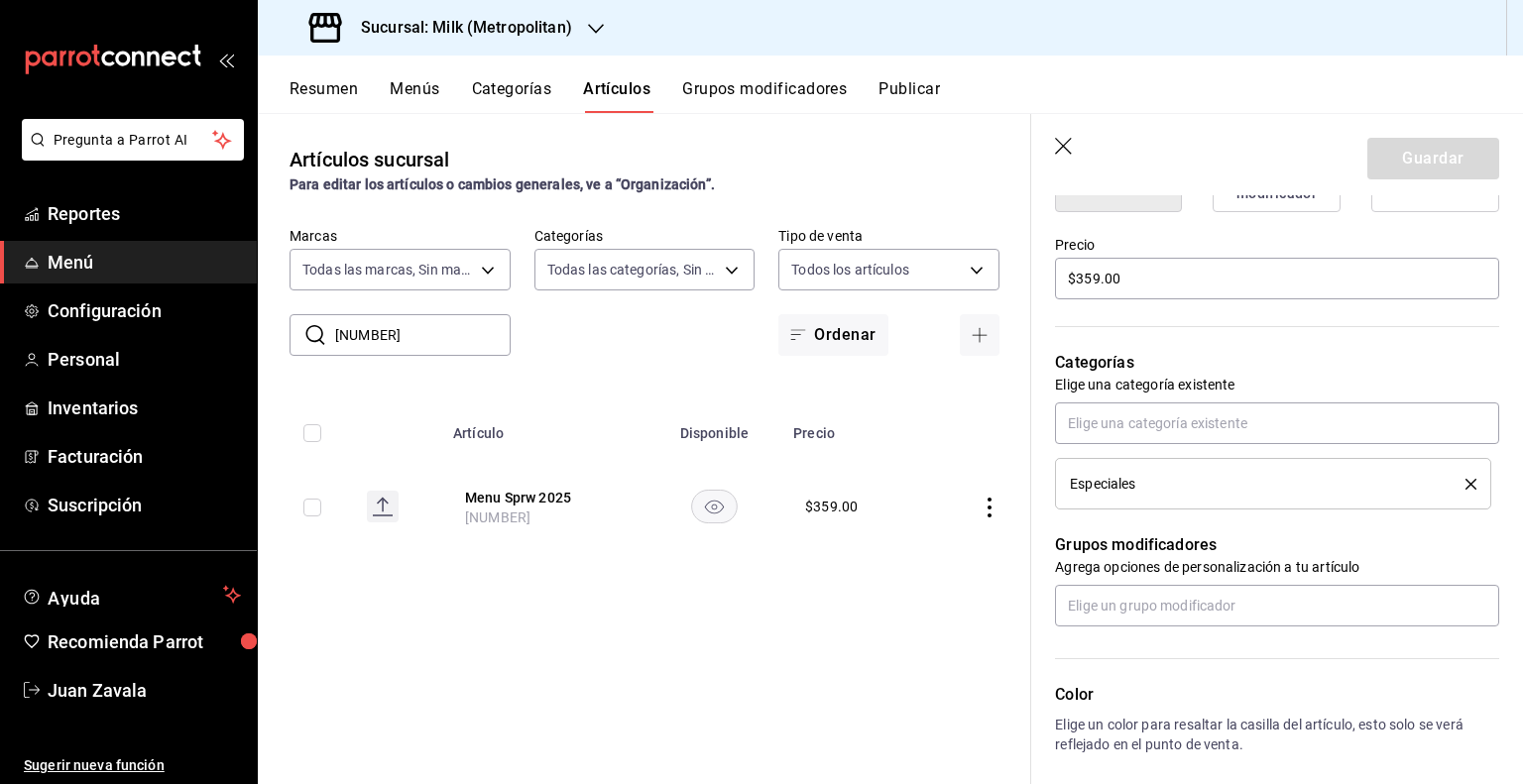 scroll, scrollTop: 396, scrollLeft: 0, axis: vertical 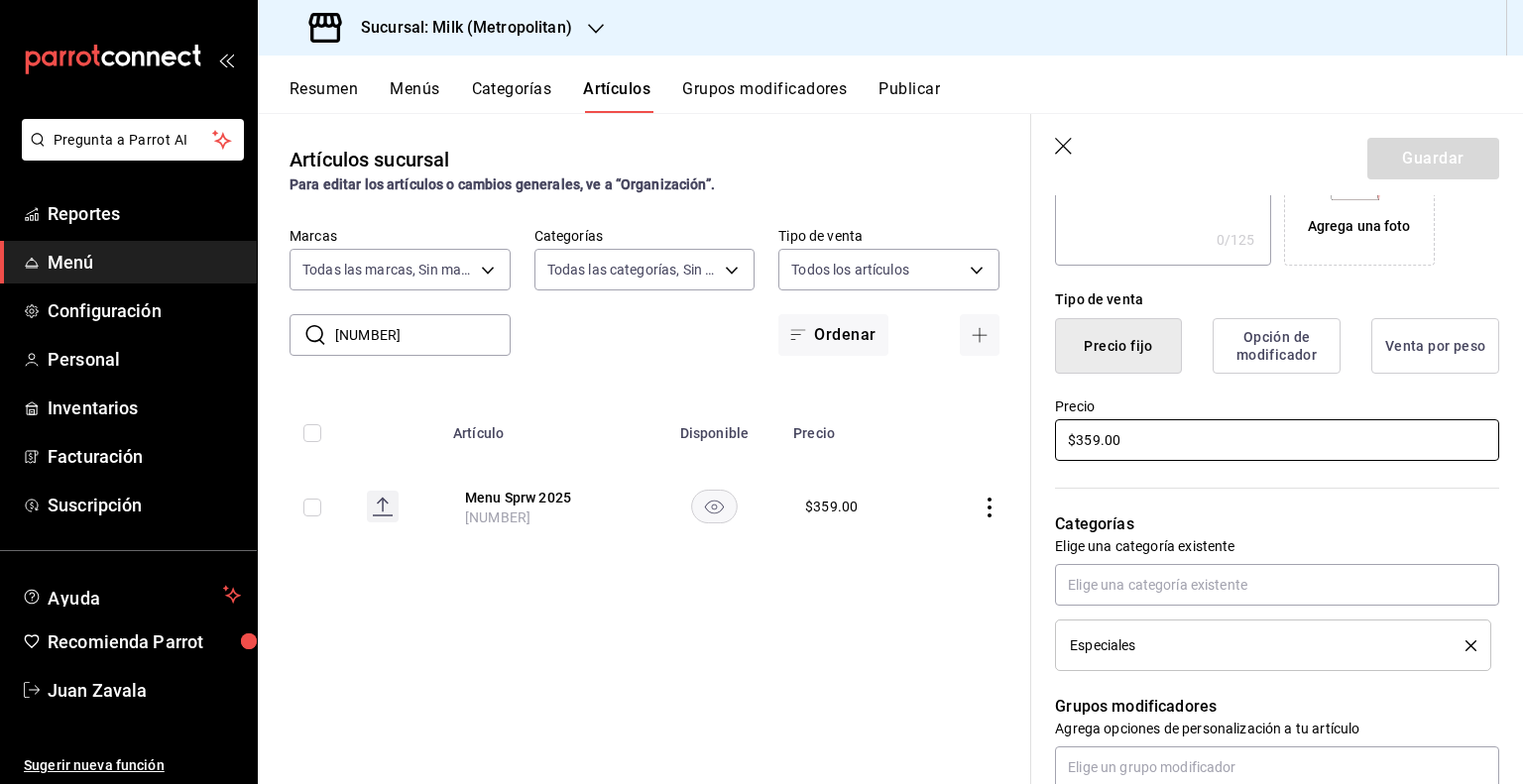 click on "$359.00" at bounding box center [1277, 440] 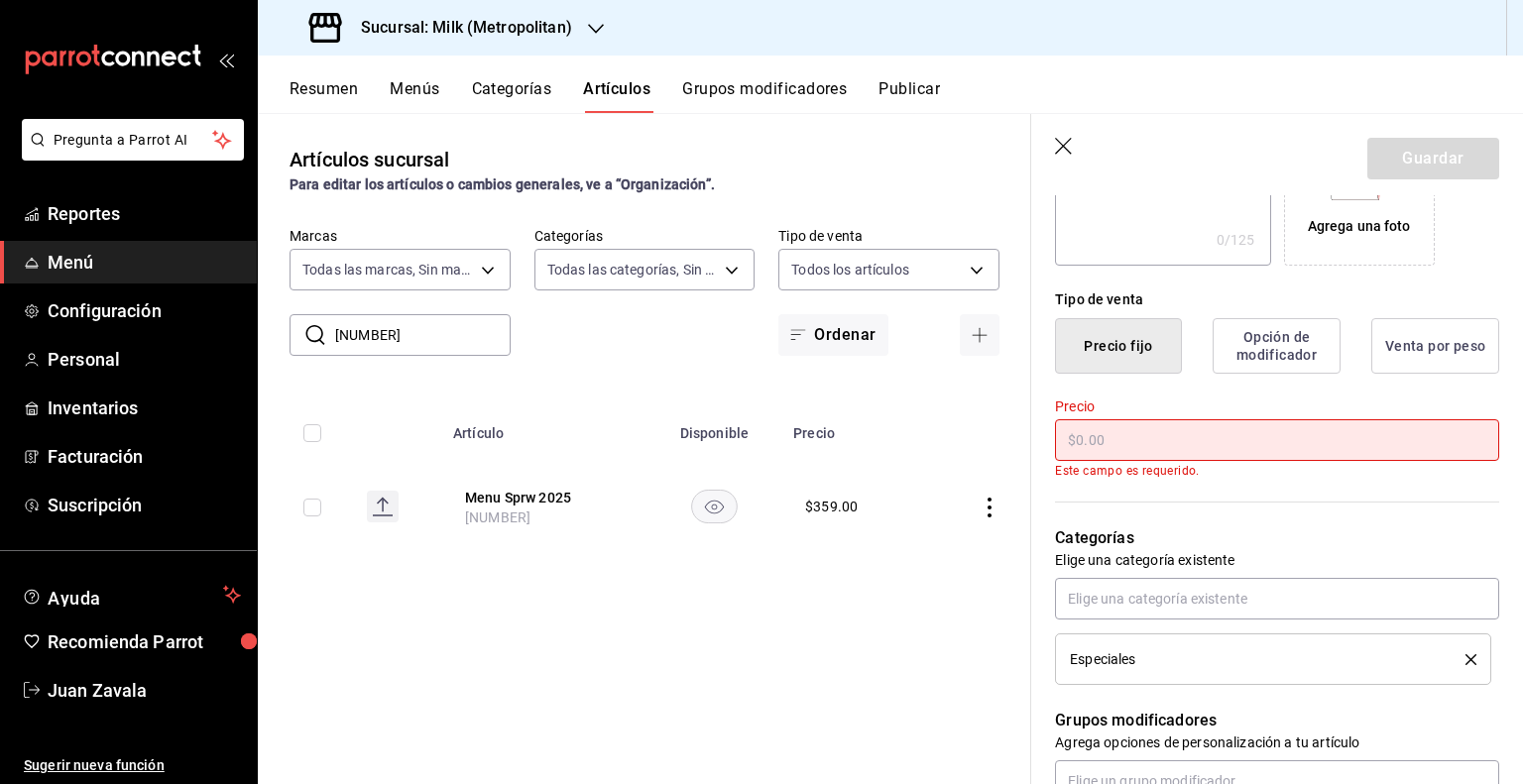 paste on "$249.00" 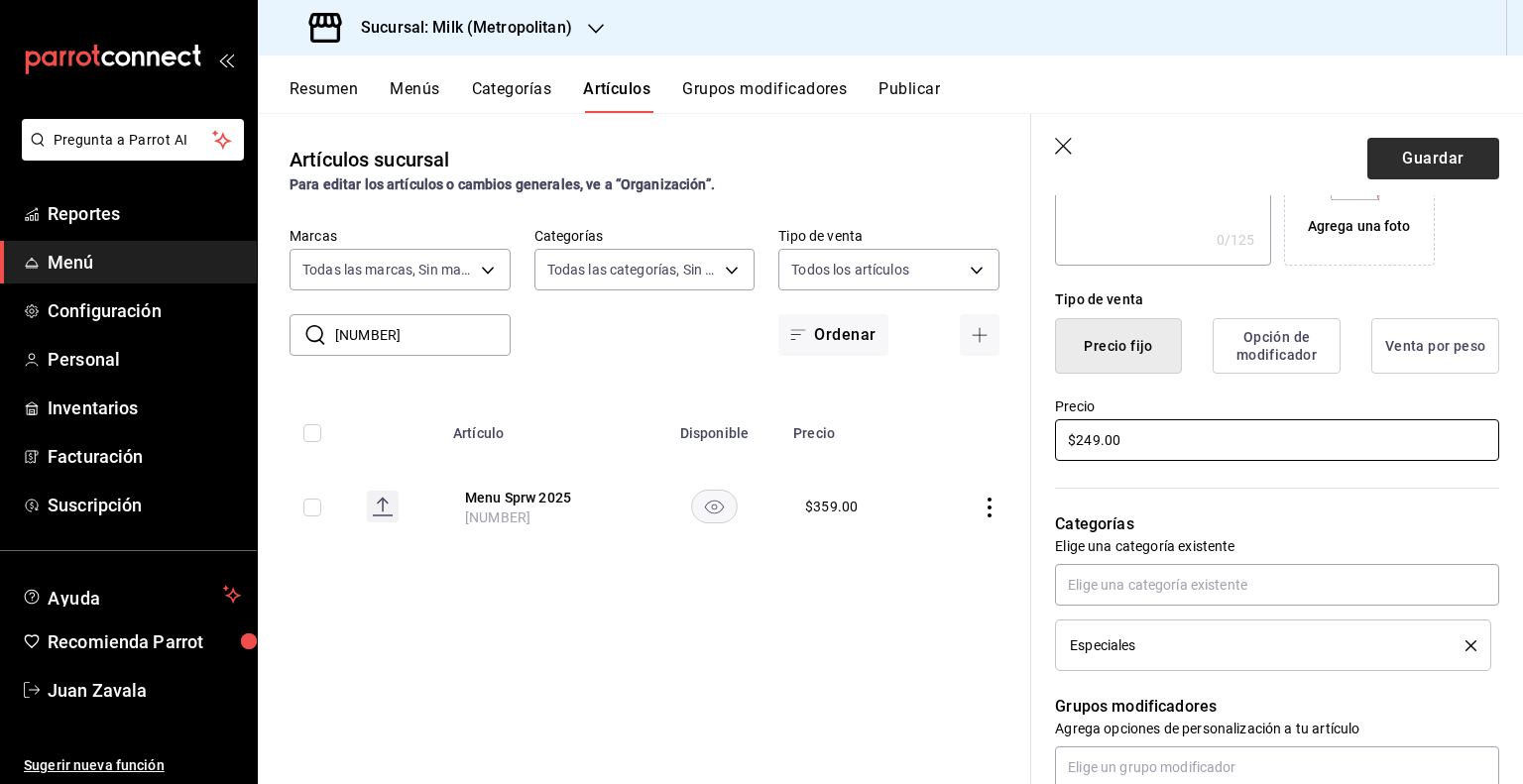 type on "$249.00" 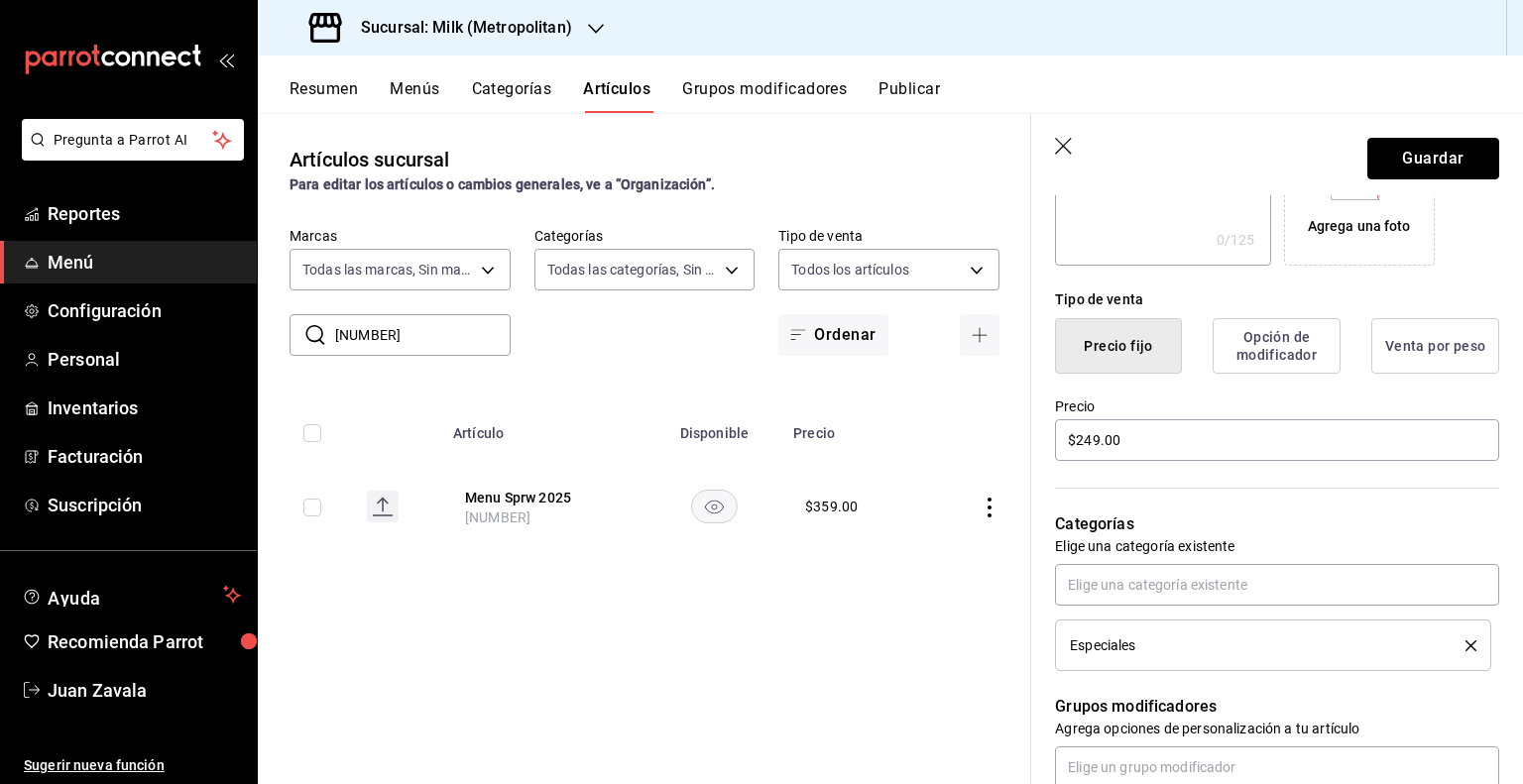 click on "Guardar" at bounding box center (1433, 159) 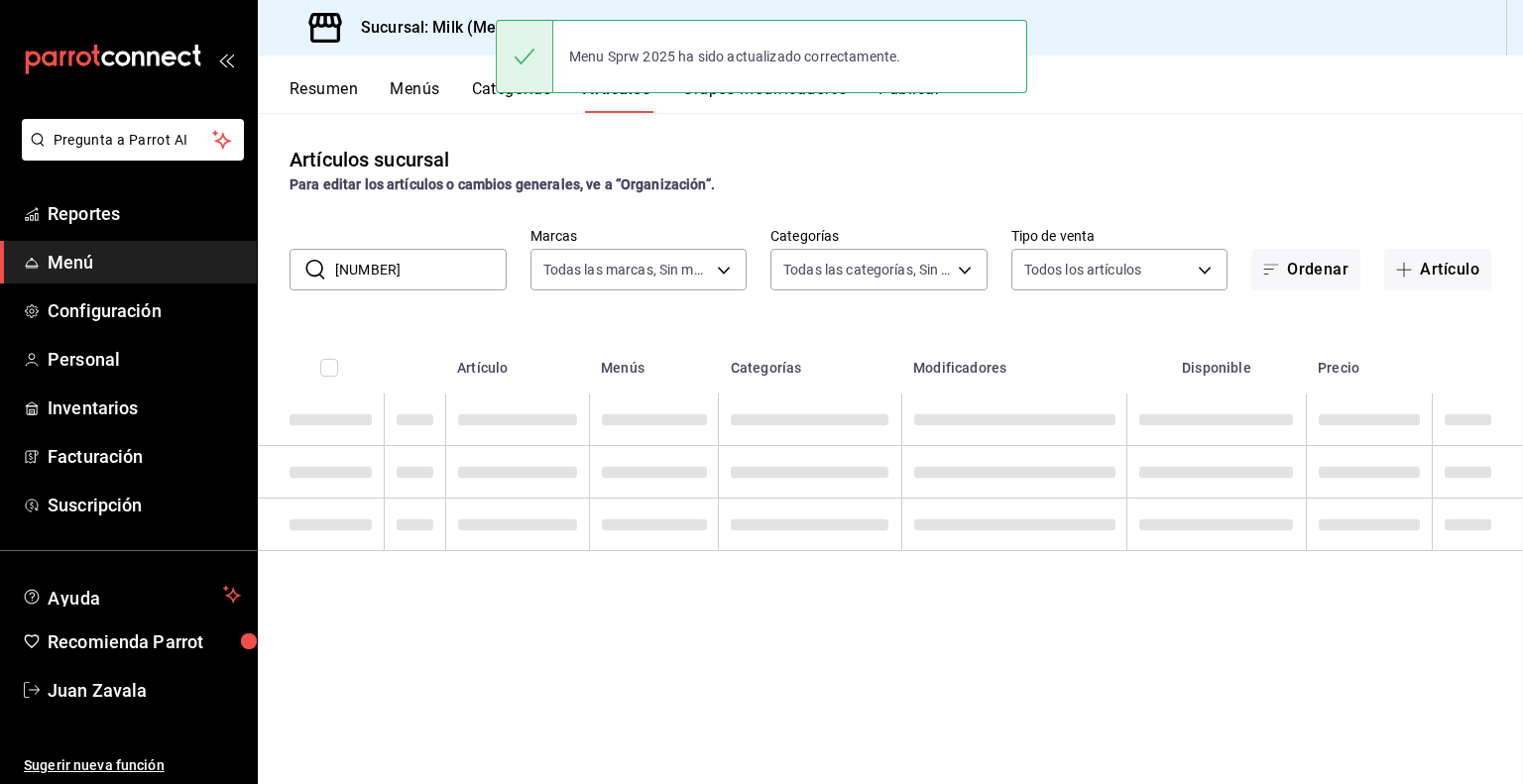 scroll, scrollTop: 0, scrollLeft: 0, axis: both 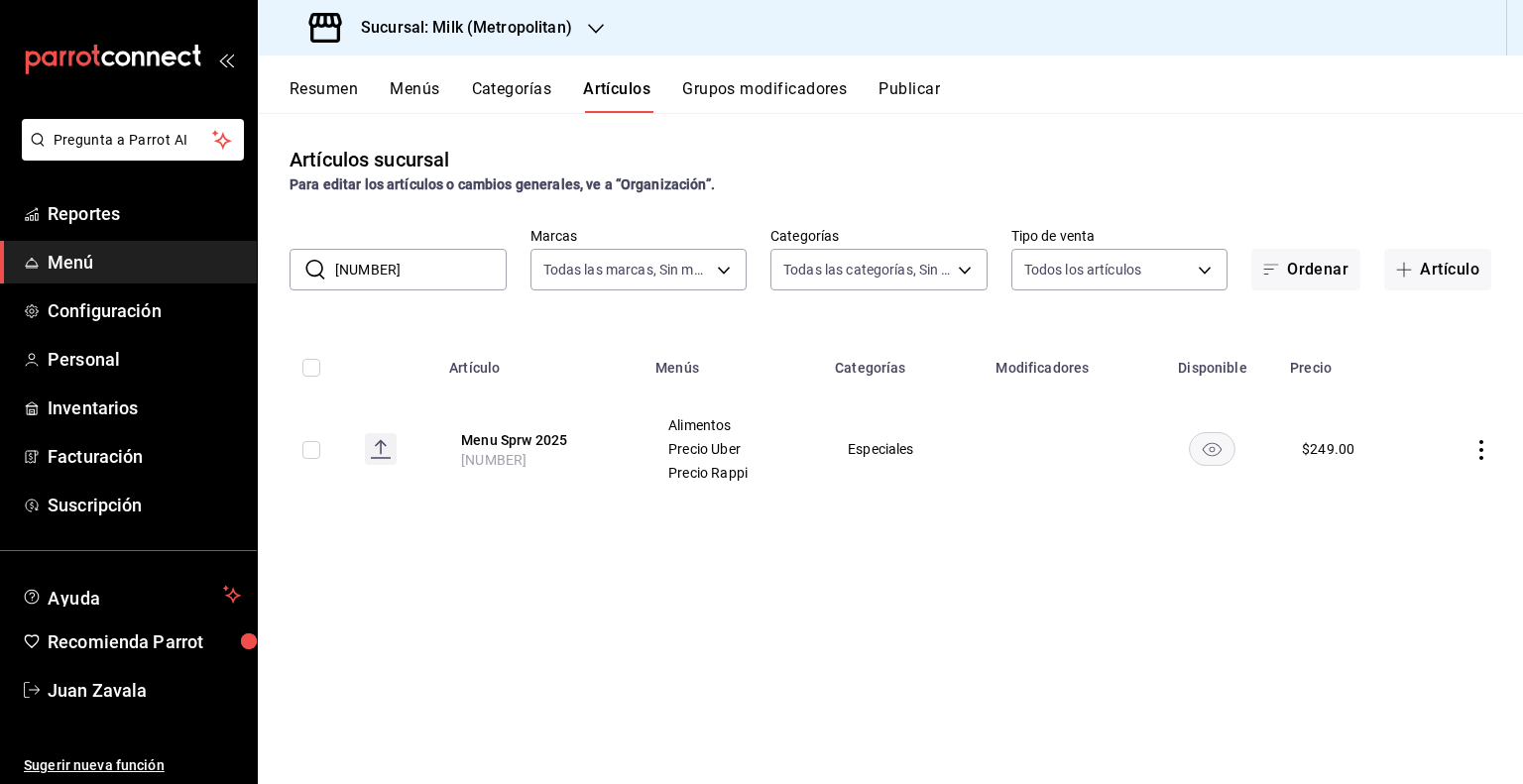 click on "Menu Sprw 2025 [NUMBER]" at bounding box center (540, 449) 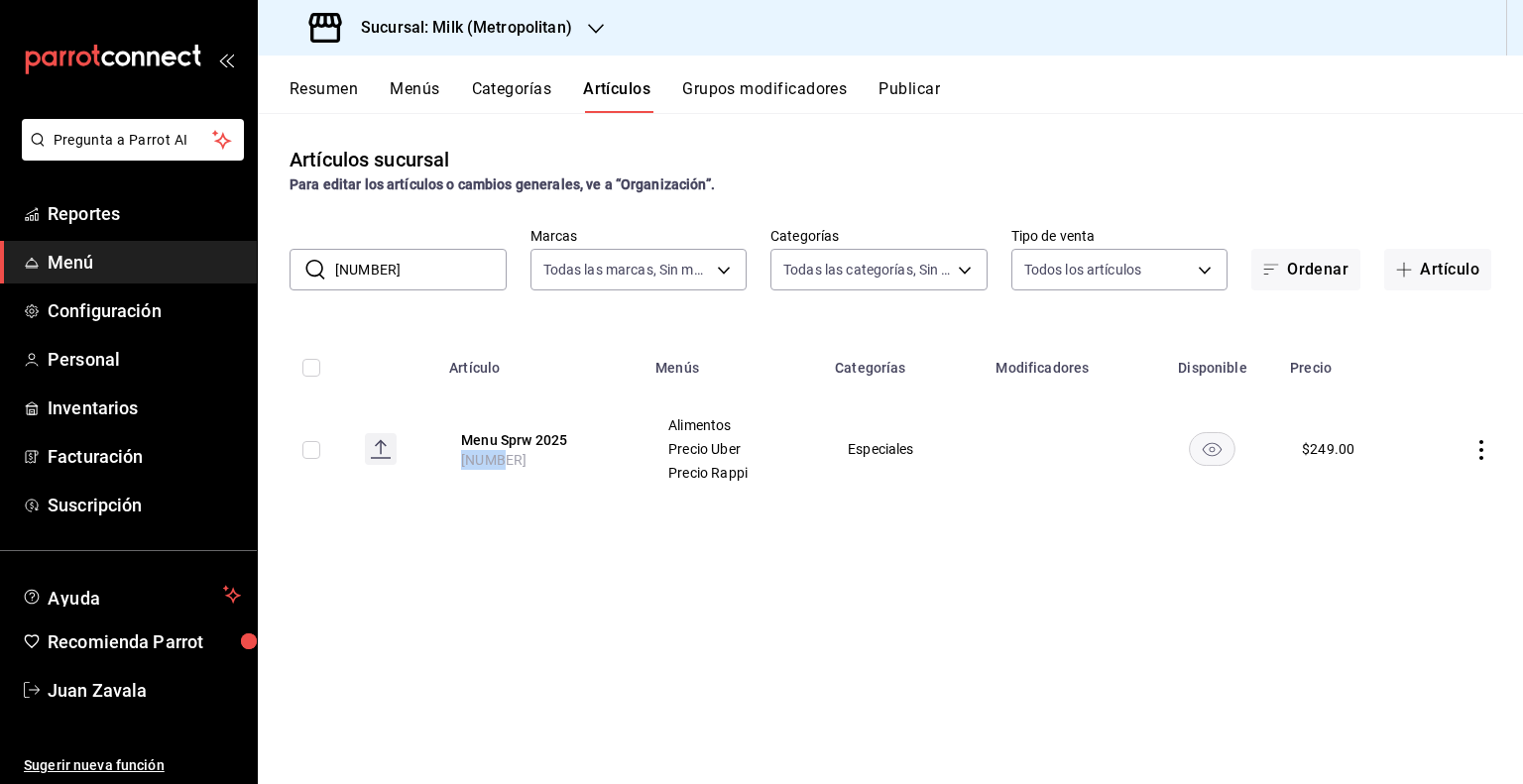click on "[NUMBER]" at bounding box center (494, 460) 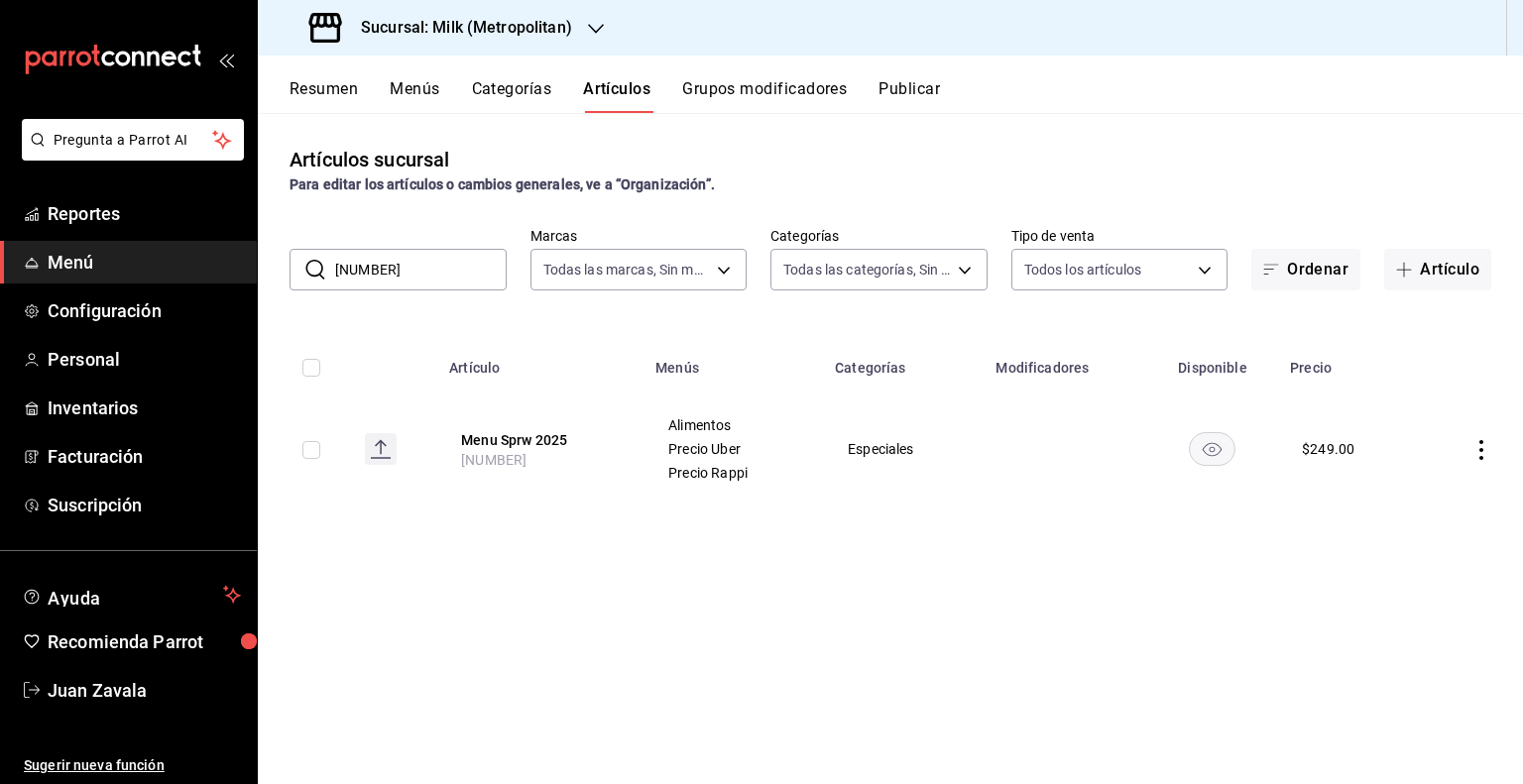click on "[NUMBER]" at bounding box center [420, 270] 